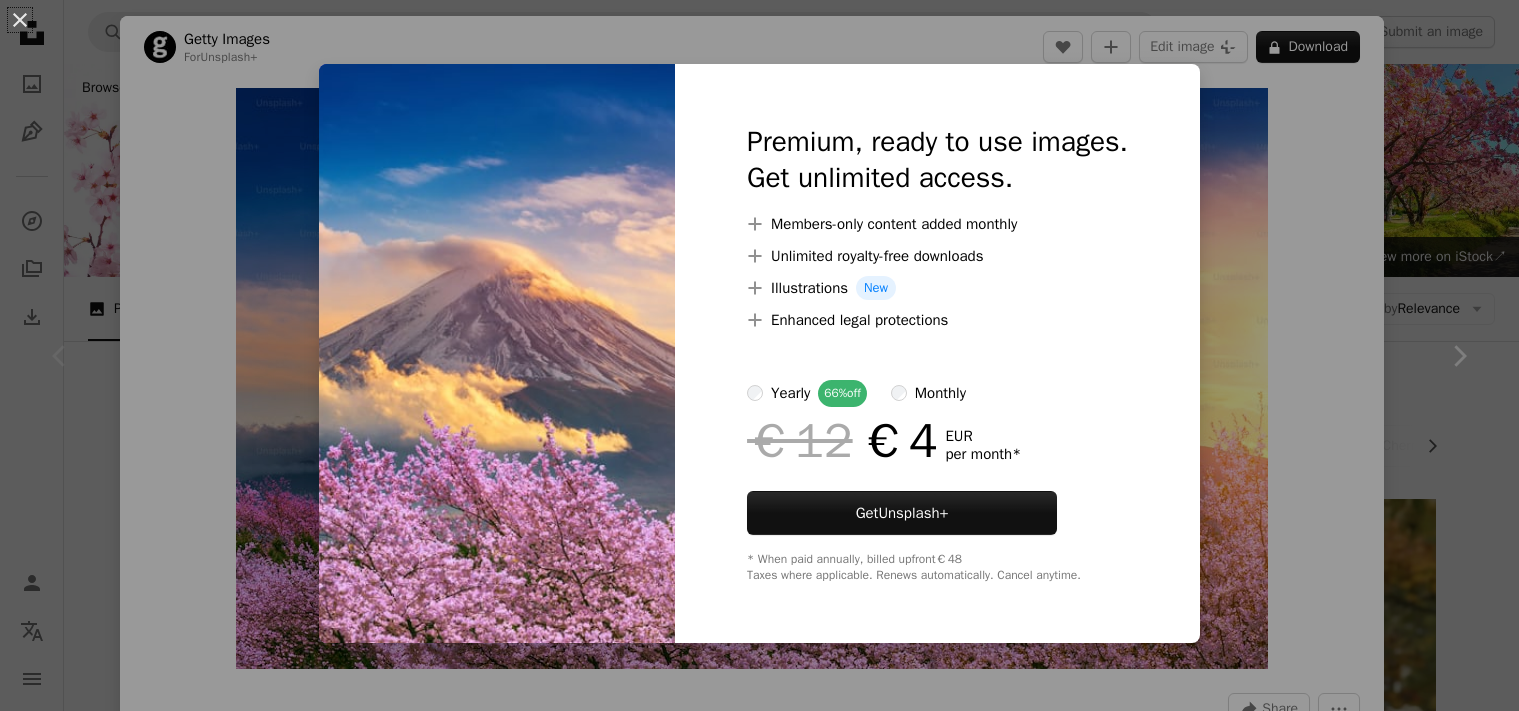 scroll, scrollTop: 0, scrollLeft: 0, axis: both 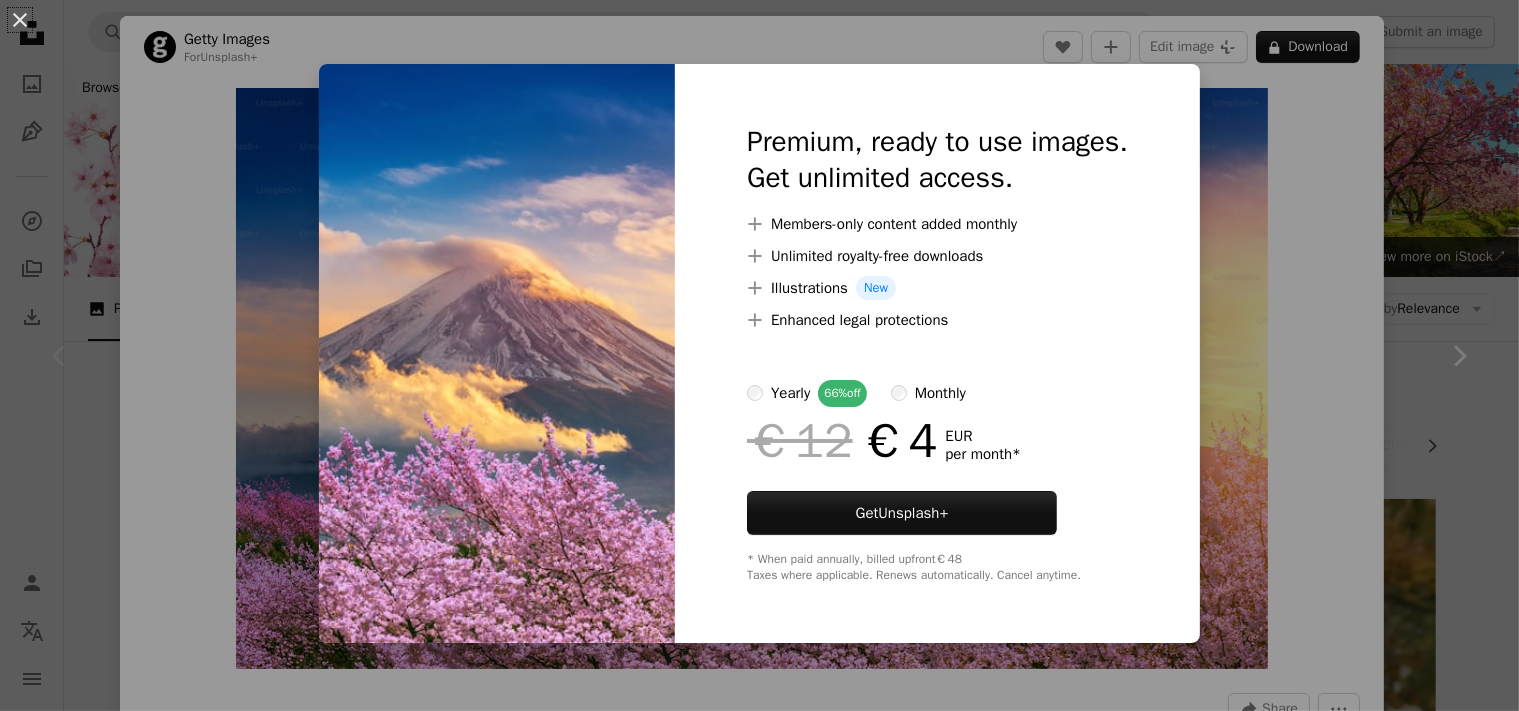 click on "An X shape Premium, ready to use images. Get unlimited access. A plus sign Members-only content added monthly A plus sign Unlimited royalty-free downloads A plus sign Illustrations  New A plus sign Enhanced legal protections yearly 66%  off monthly €12   €4 EUR per month * Get  Unsplash+ * When paid annually, billed upfront  €48 Taxes where applicable. Renews automatically. Cancel anytime." at bounding box center (759, 355) 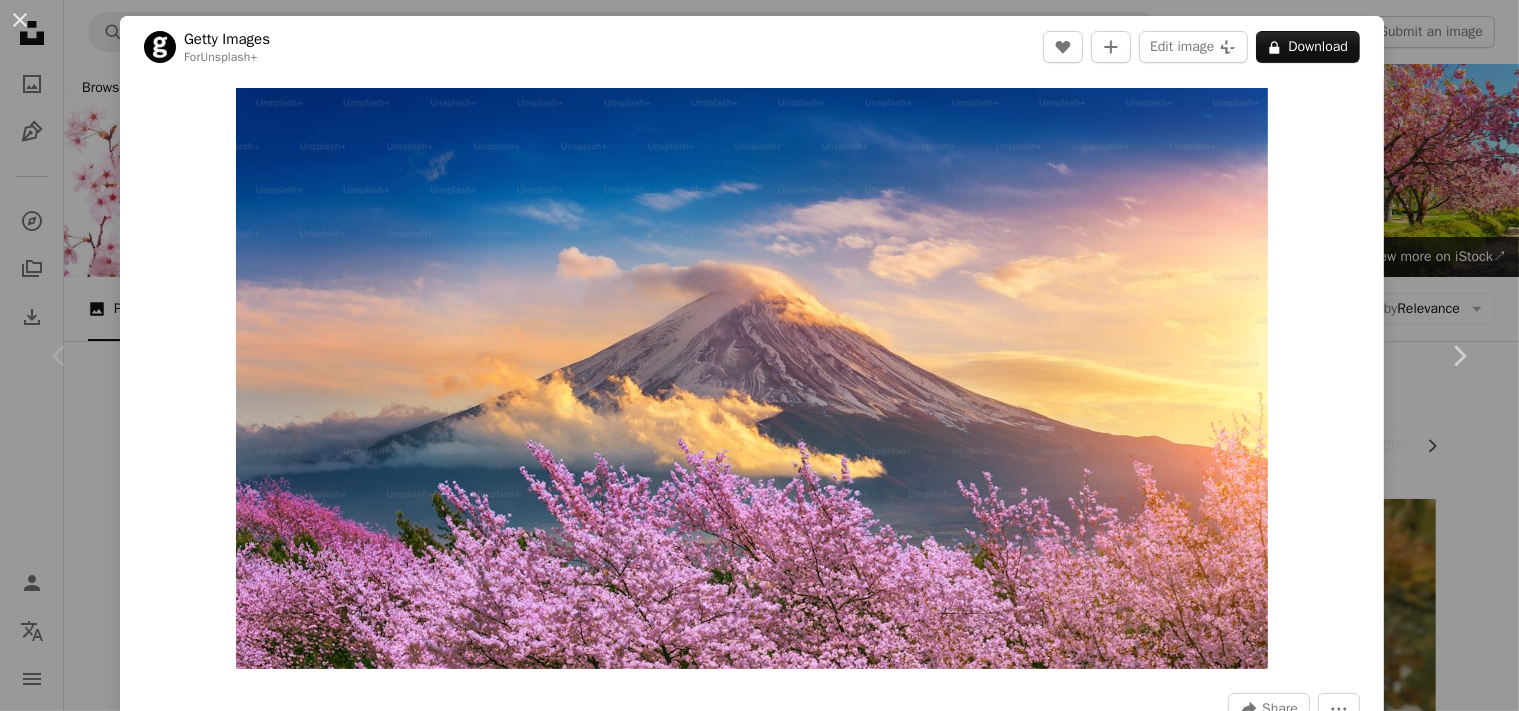 click on "Chevron left" 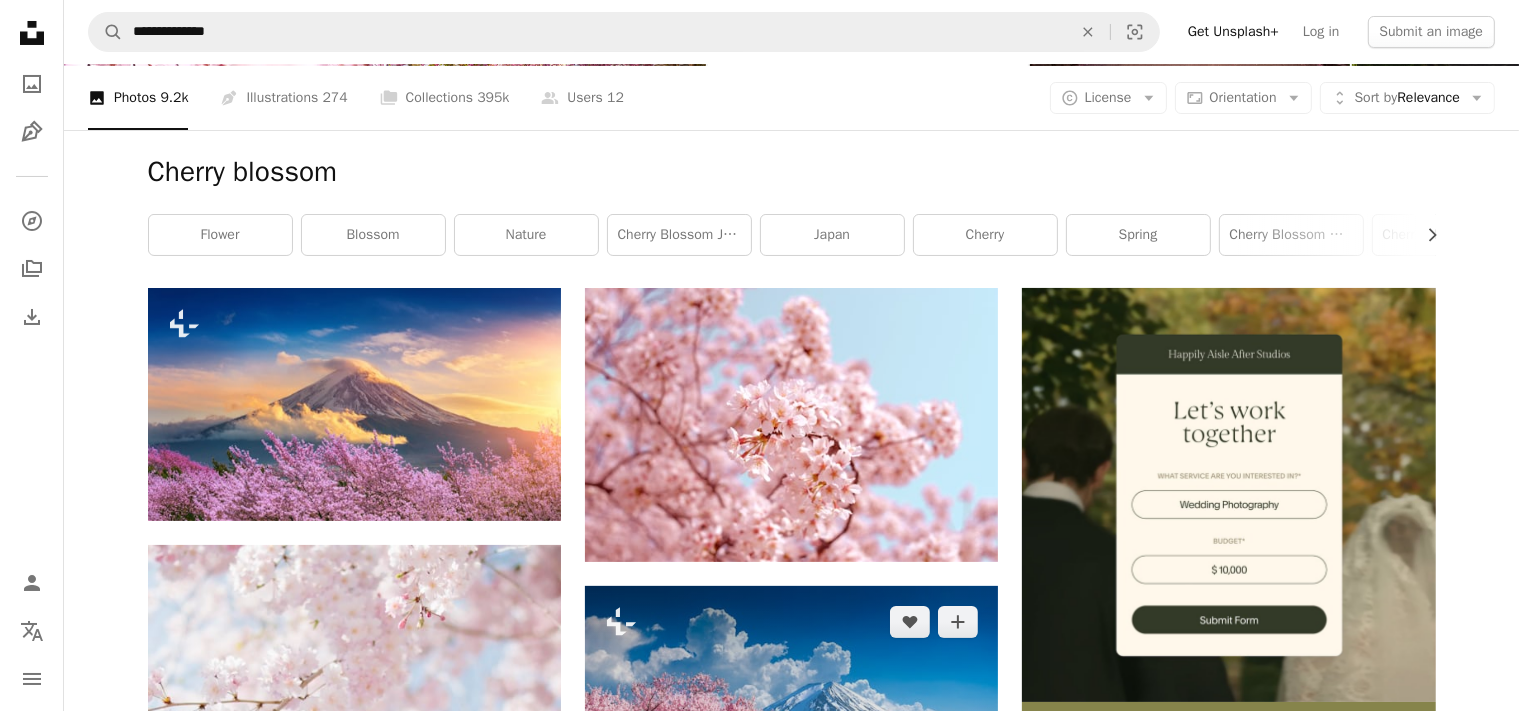scroll, scrollTop: 422, scrollLeft: 0, axis: vertical 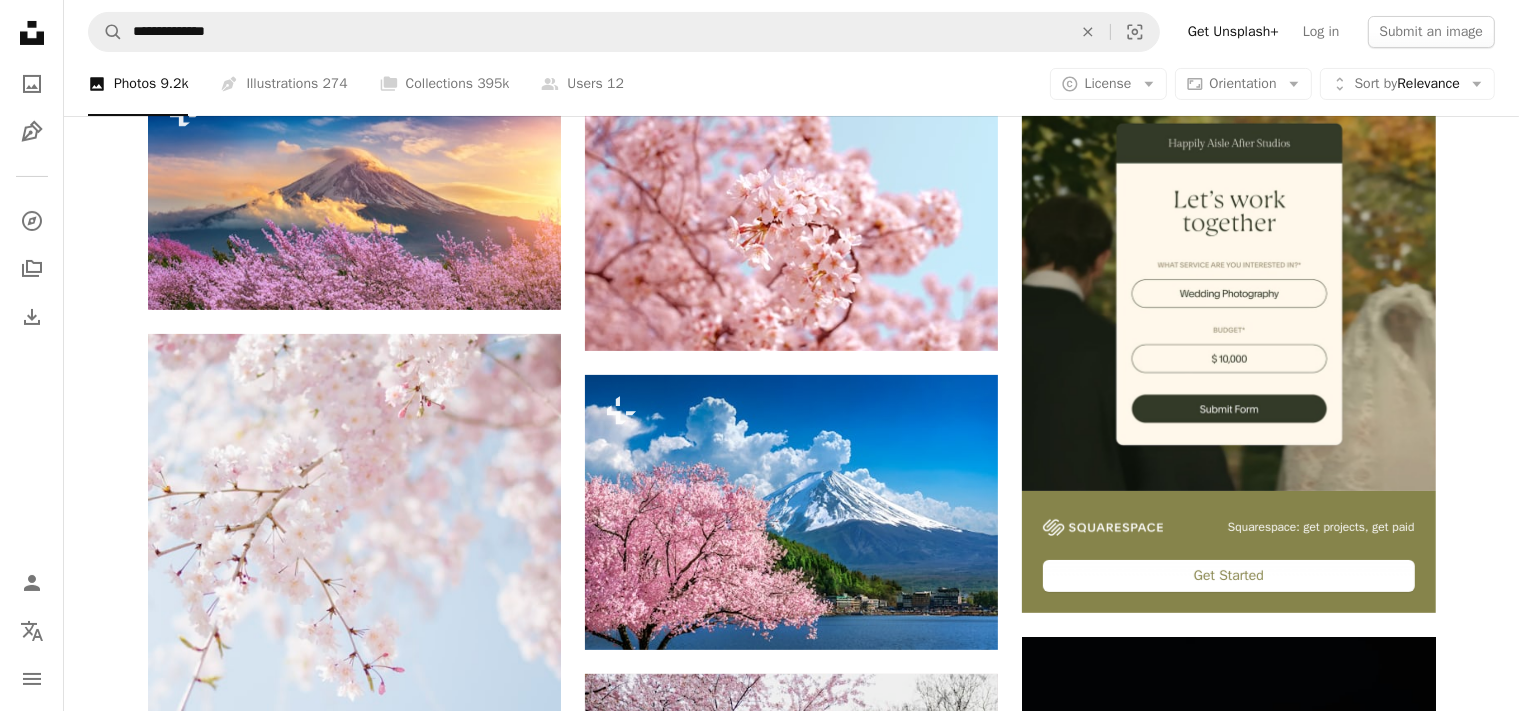 click at bounding box center [1228, 1092] 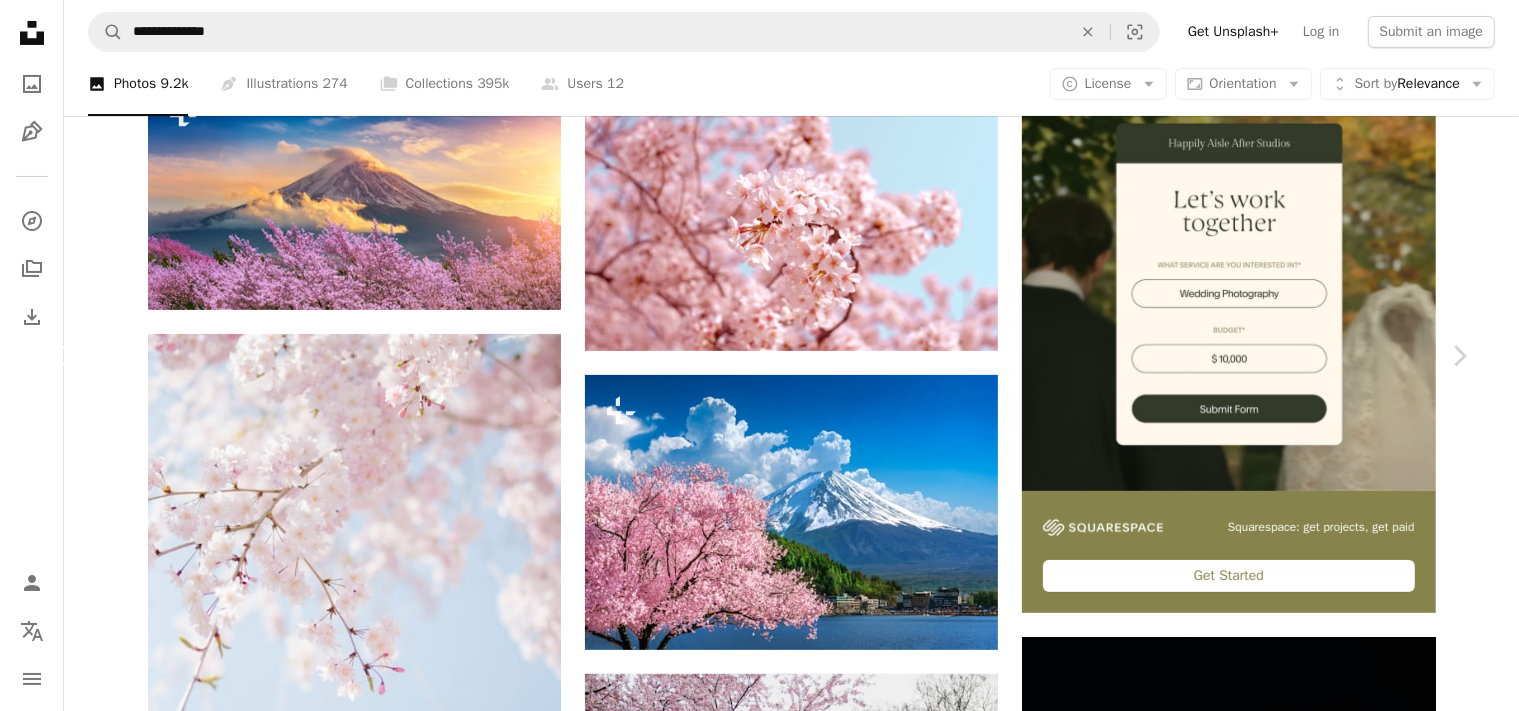 click on "Chevron left" at bounding box center [60, 356] 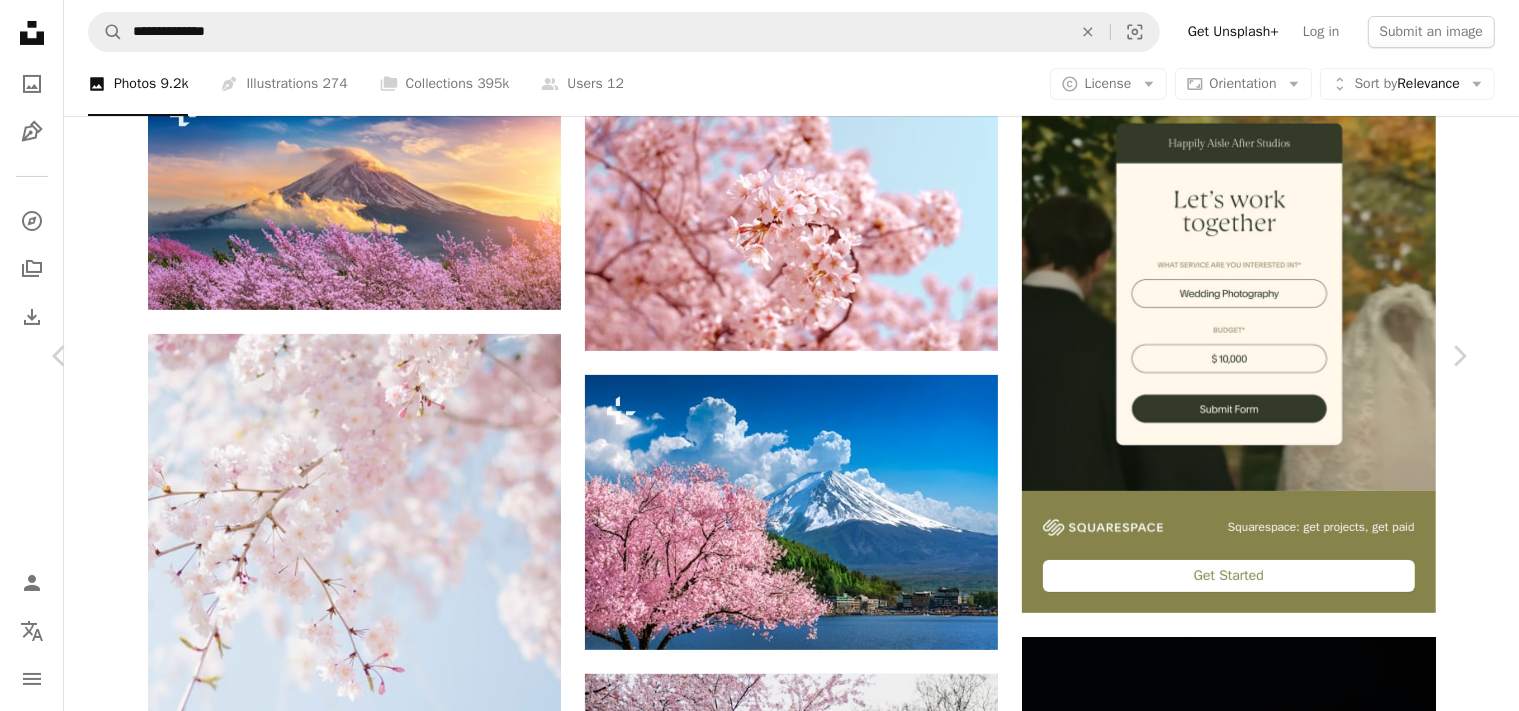 click on "An X shape Chevron left Chevron right Getty Images For  Unsplash+ A heart A plus sign Edit image   Plus sign for Unsplash+ A lock   Download Zoom in ––– ––  –– ––– –––– –––– A forward-right arrow Share More Actions –––   – –––  – – ––  – ––––. ––– ––– ––––  –––– ––– ––– – –––– –––– ––– –––   –––– –––– From this series Chevron right Related images Plus sign for Unsplash+ A heart A plus sign Getty Images For  Unsplash+ A lock   Download Plus sign for Unsplash+ A heart A plus sign Raphael Lopes For  Unsplash+ A lock   Download Plus sign for Unsplash+ A heart A plus sign Joshua Earle For  Unsplash+ A lock   Download Plus sign for Unsplash+ A heart A plus sign Getty Images For  Unsplash+ A lock   Download Plus sign for Unsplash+ A heart A plus sign Getty Images For  Unsplash+ A lock   Download Plus sign for Unsplash+ A heart A plus sign Getty Images For  Unsplash+ A lock   Download Plus sign for Unsplash+ A heart A plus sign Joshua Earle For  A lock" at bounding box center (759, 4705) 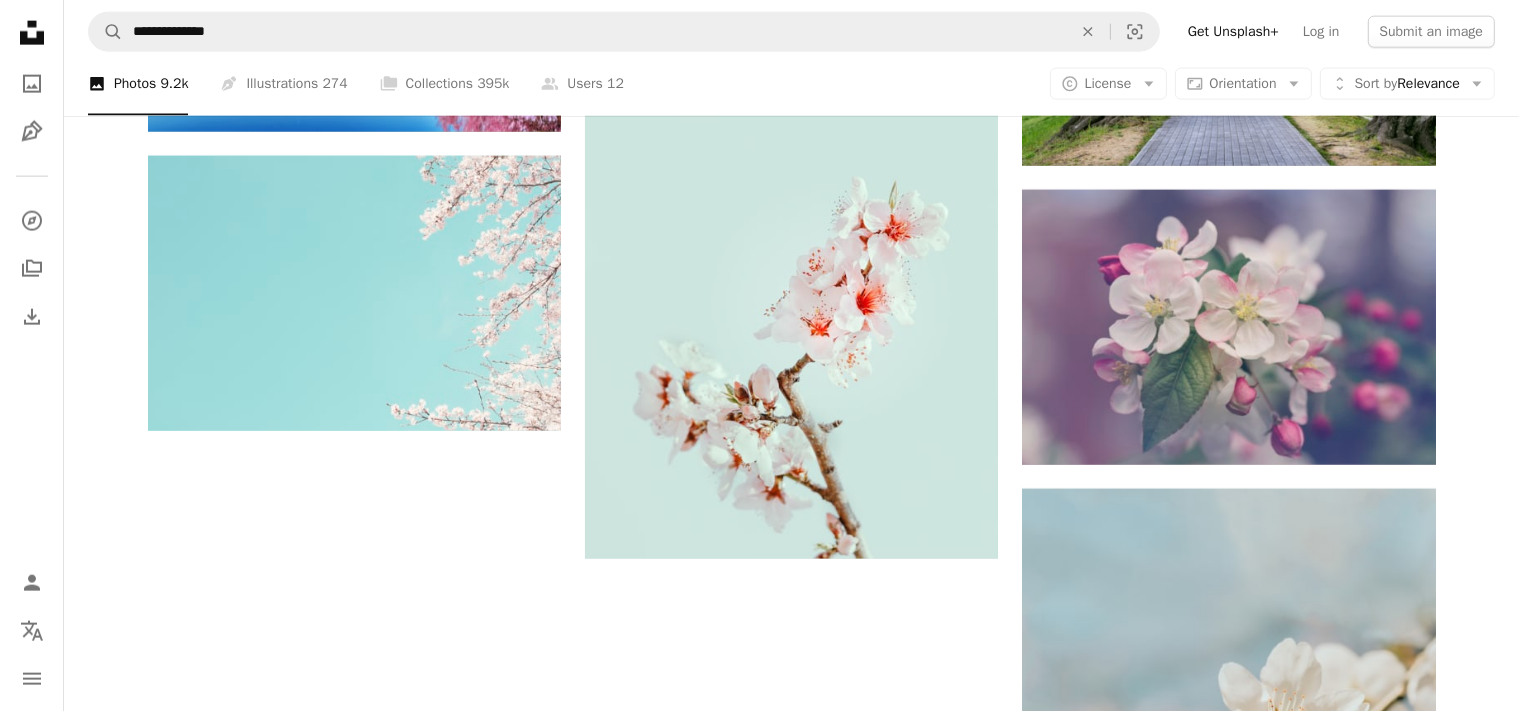 scroll, scrollTop: 2826, scrollLeft: 0, axis: vertical 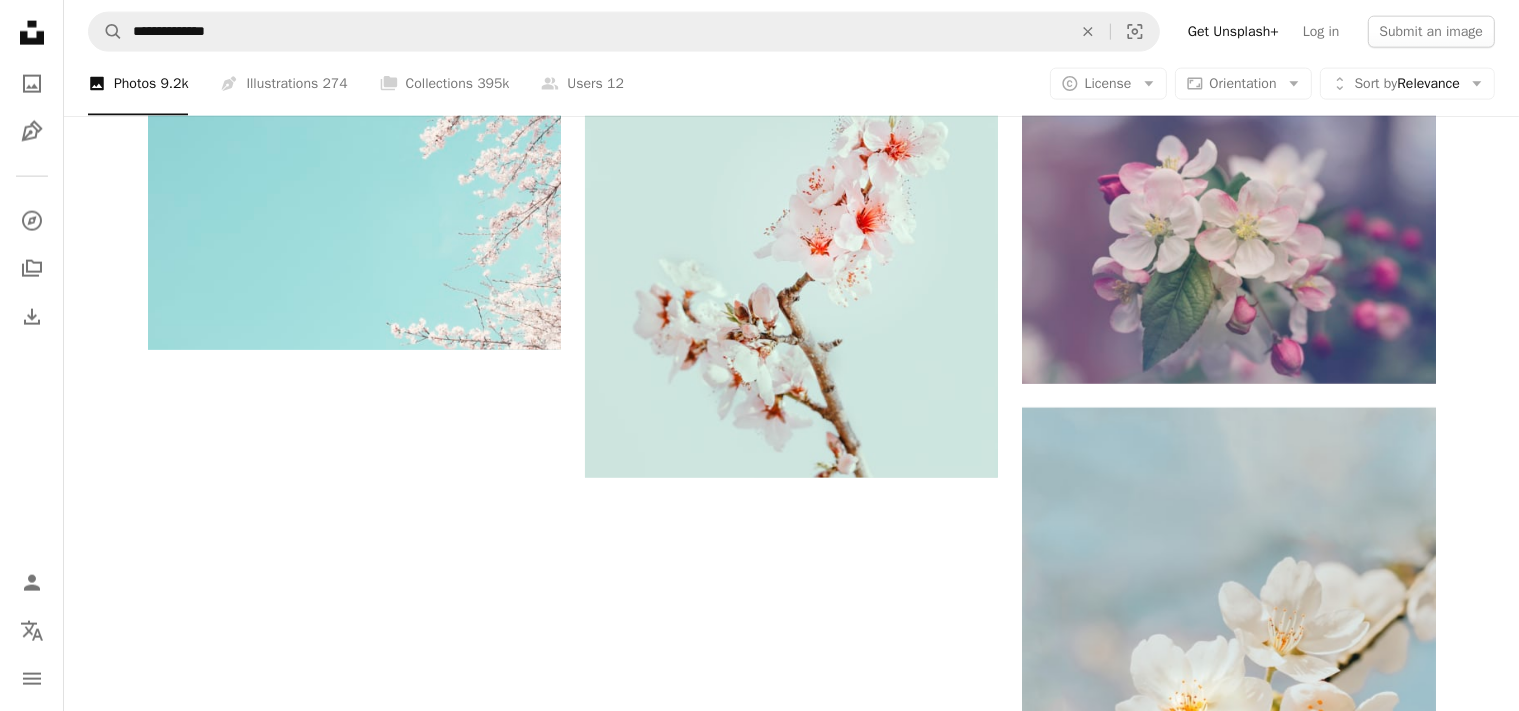 click on "Load more" at bounding box center [792, 1108] 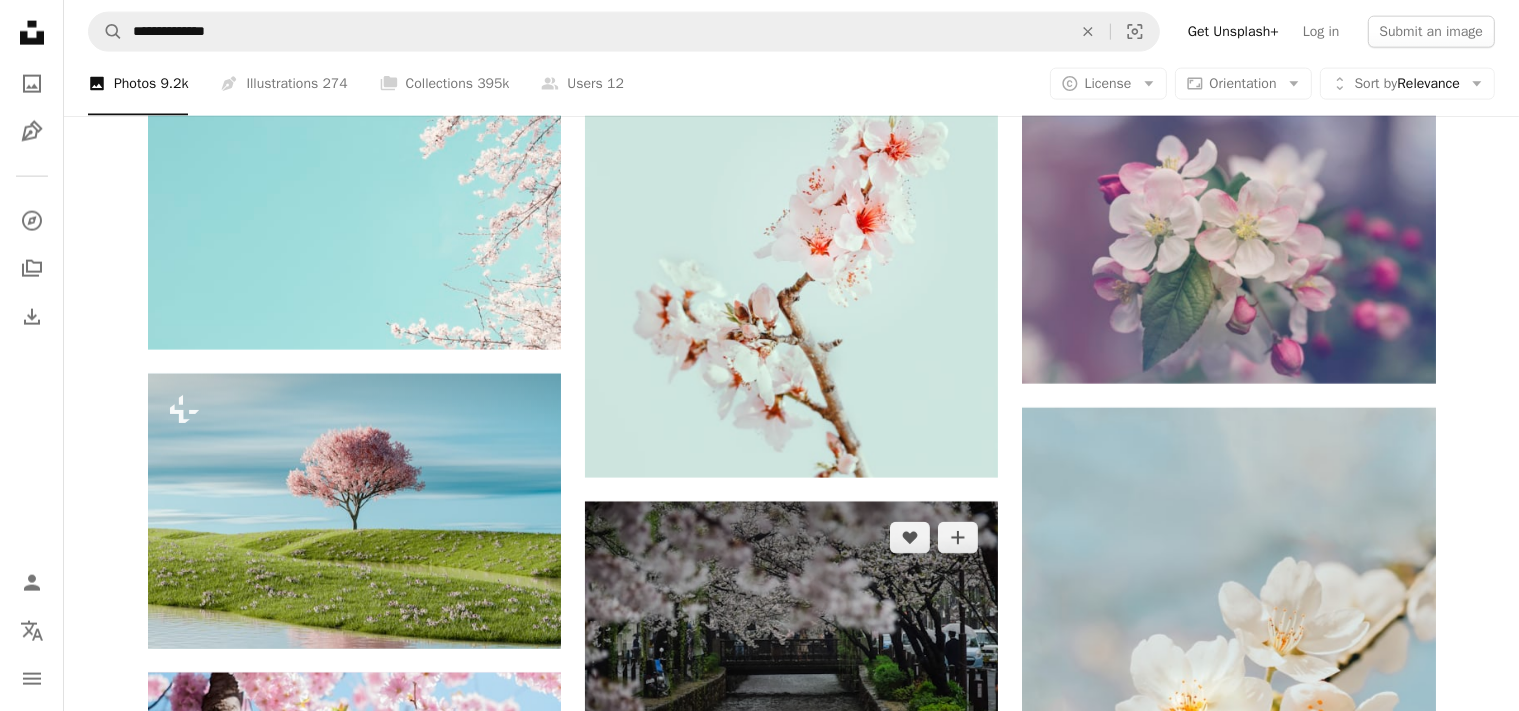 click at bounding box center (791, 639) 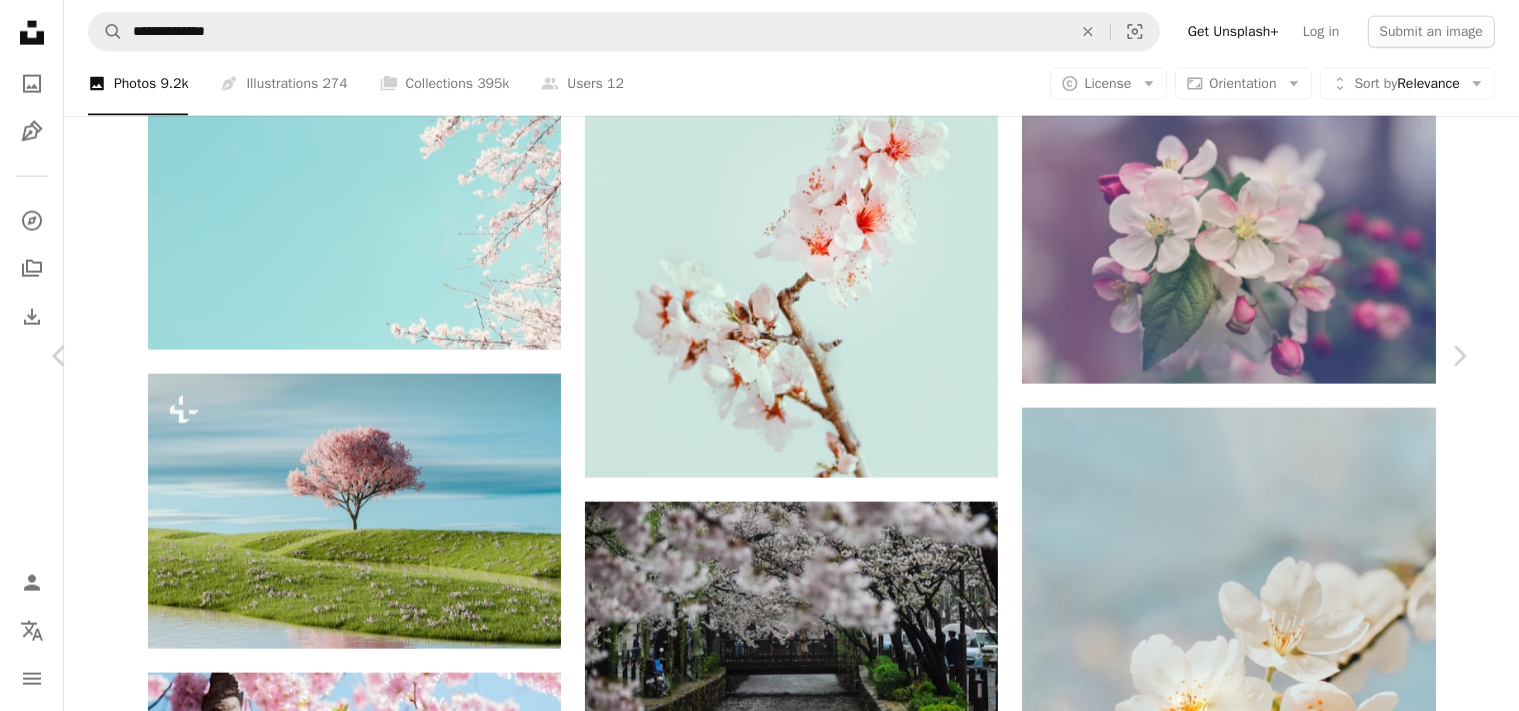 drag, startPoint x: 0, startPoint y: 542, endPoint x: 13, endPoint y: 537, distance: 13.928389 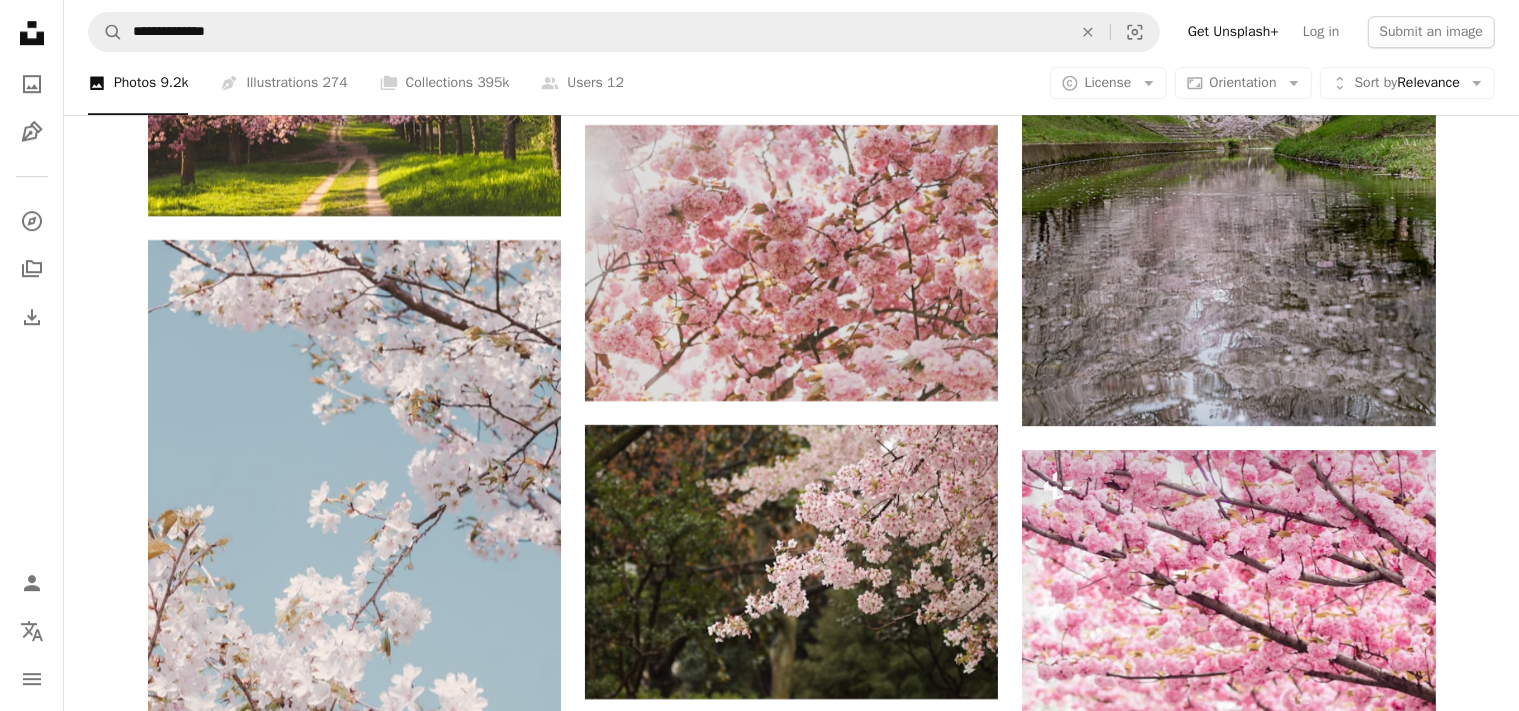 scroll, scrollTop: 6100, scrollLeft: 0, axis: vertical 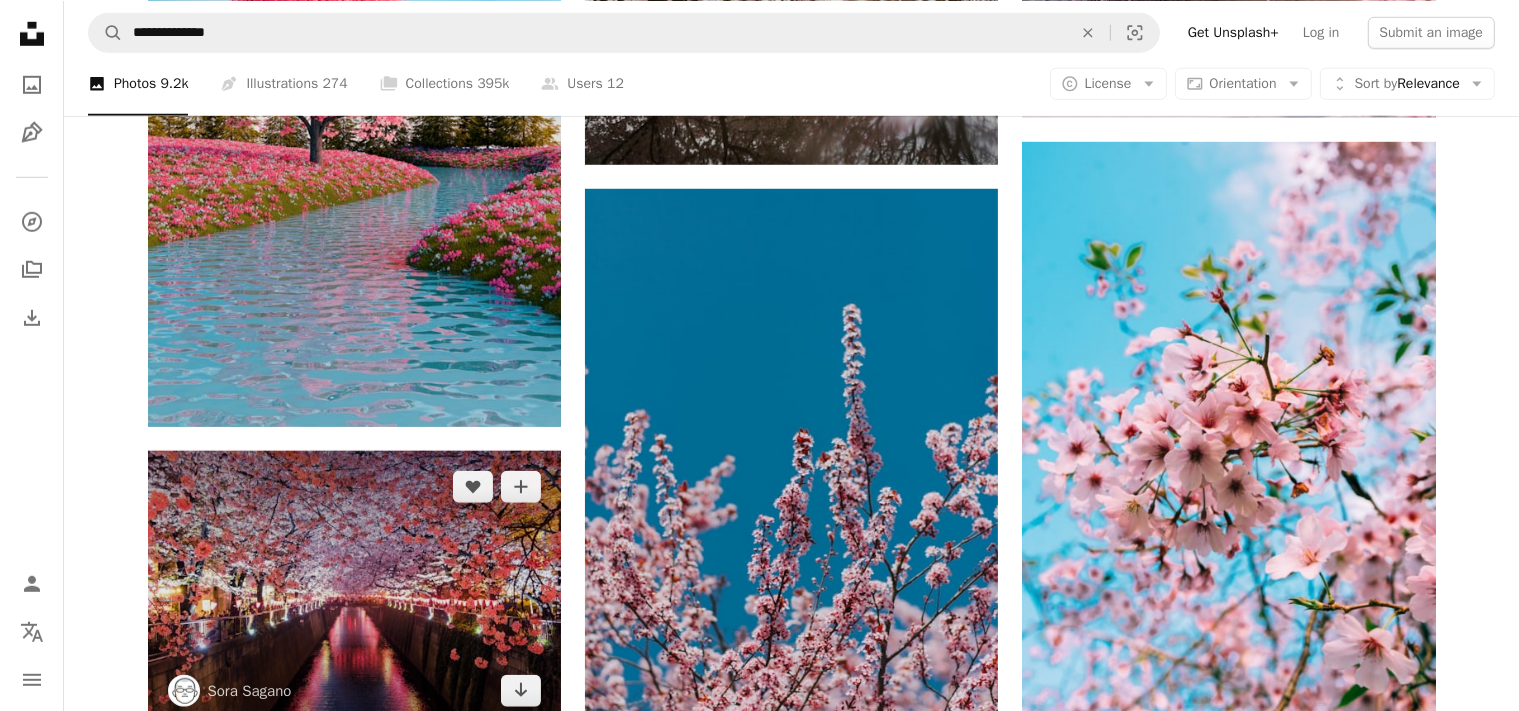 click at bounding box center [354, 587] 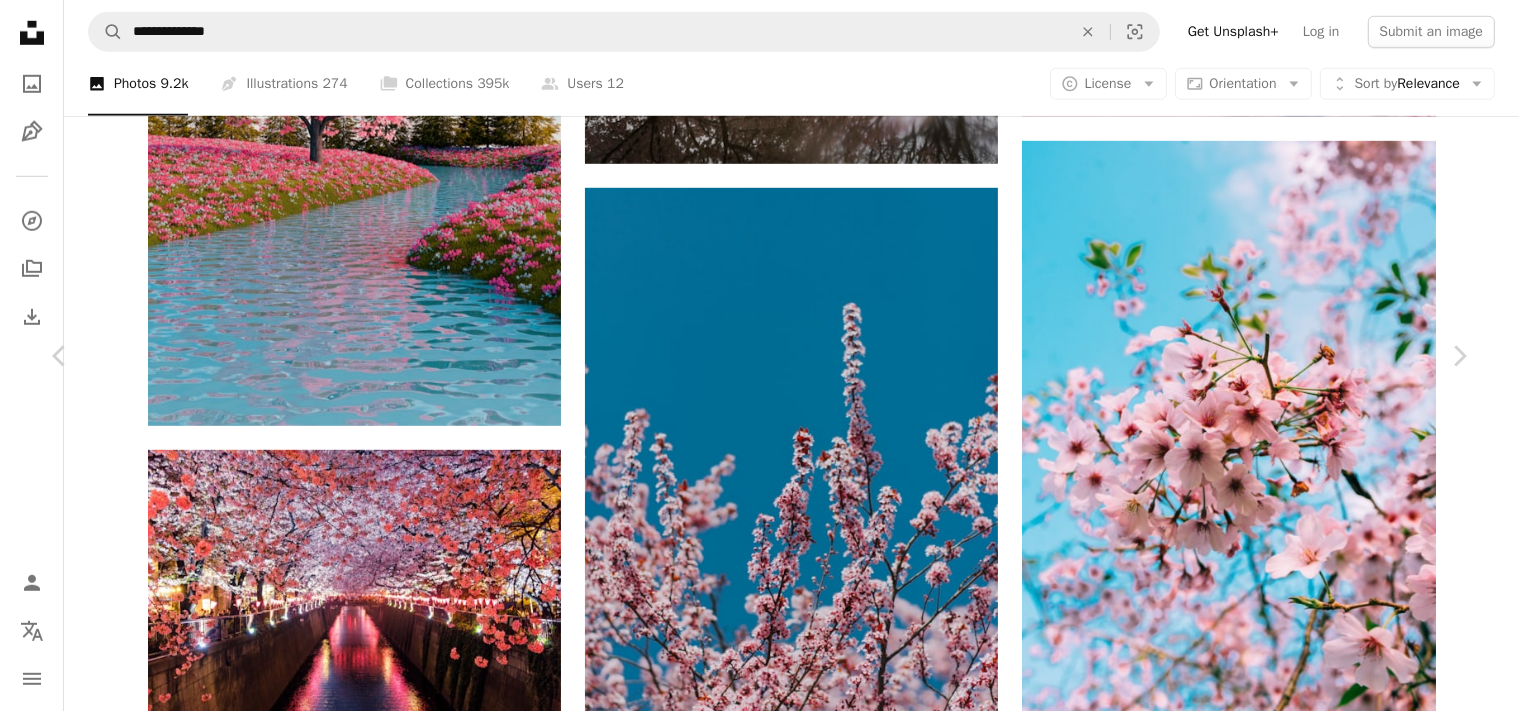 click on "An X shape Chevron left Chevron right [FIRST] [LAST] [LAST] A heart A plus sign Edit image   Plus sign for Unsplash+ Download free Chevron down Zoom in Views 27,556,622 Downloads 474,933 Featured in Street Photography A forward-right arrow Share Info icon Info More Actions Sakura A map marker [CITY], [COUNTRY] Calendar outlined Published on  [MONTH] [DAY], [YEAR] Camera FUJIFILM, X-T2 Safety Free to use under the  Unsplash License flowers flower city japan plant light pink tokyo trees japanese wallpaper plants cherry blossom blossom lights reflect symmetry canal blossoms wallpaper background Backgrounds Browse premium related images on iStock  |  Save 20% with code UNSPLASH20 View more on iStock  ↗ Related images A heart A plus sign [FIRST] [LAST] Available for hire A checkmark inside of a circle Arrow pointing down Plus sign for Unsplash+ A heart A plus sign [FIRST] [LAST] For  Unsplash+ A lock   Download A heart A plus sign [FIRST] [LAST] Arrow pointing down A heart A plus sign [FIRST] [LAST] A heart" at bounding box center [759, 11887] 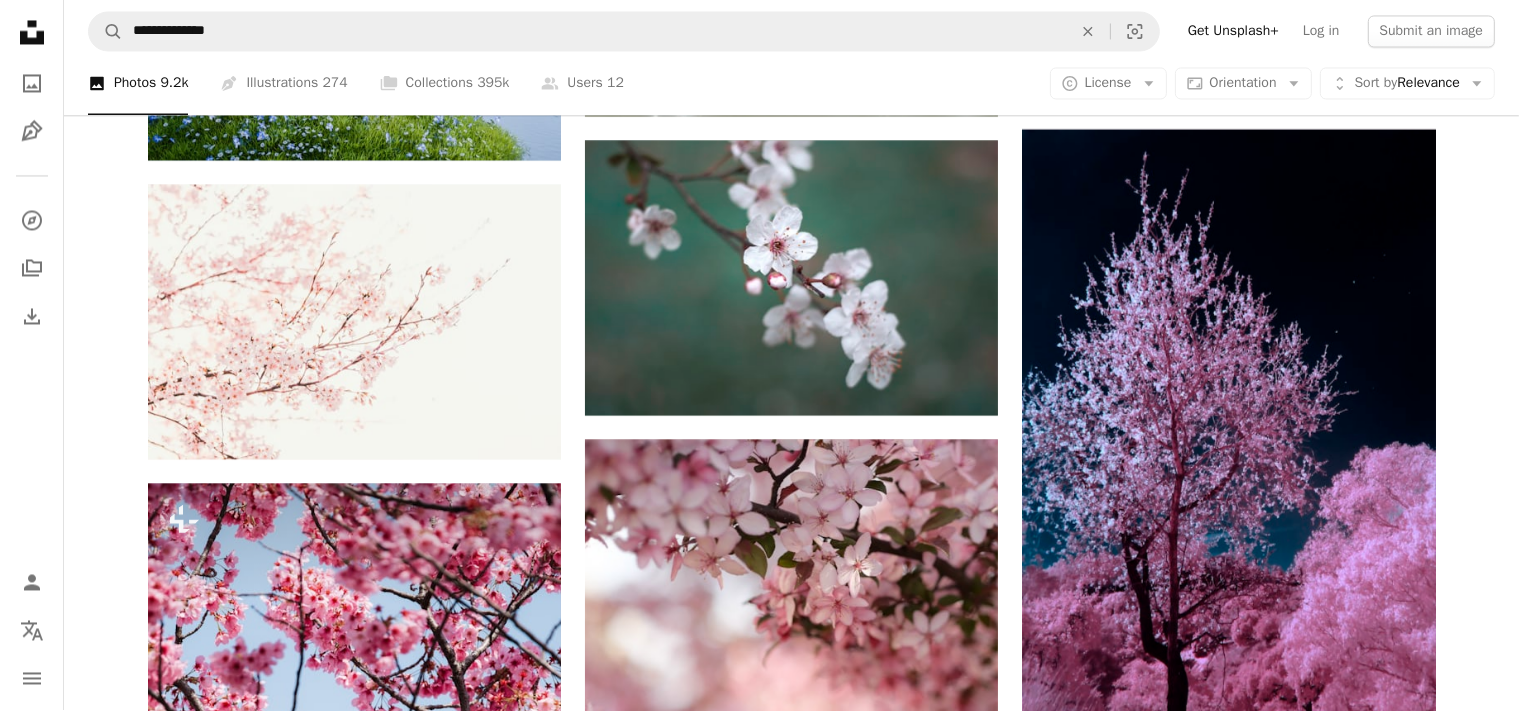 scroll, scrollTop: 11690, scrollLeft: 0, axis: vertical 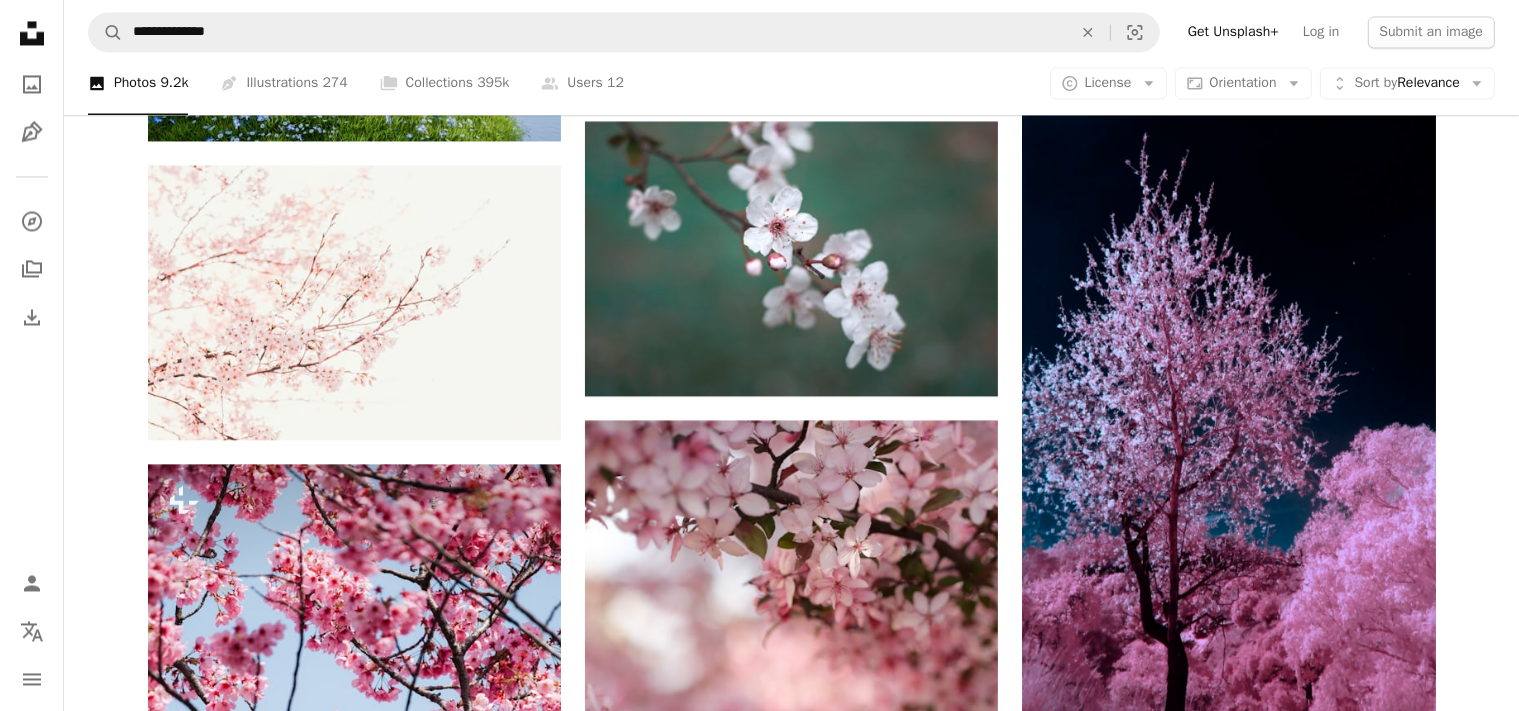 click at bounding box center [354, 1213] 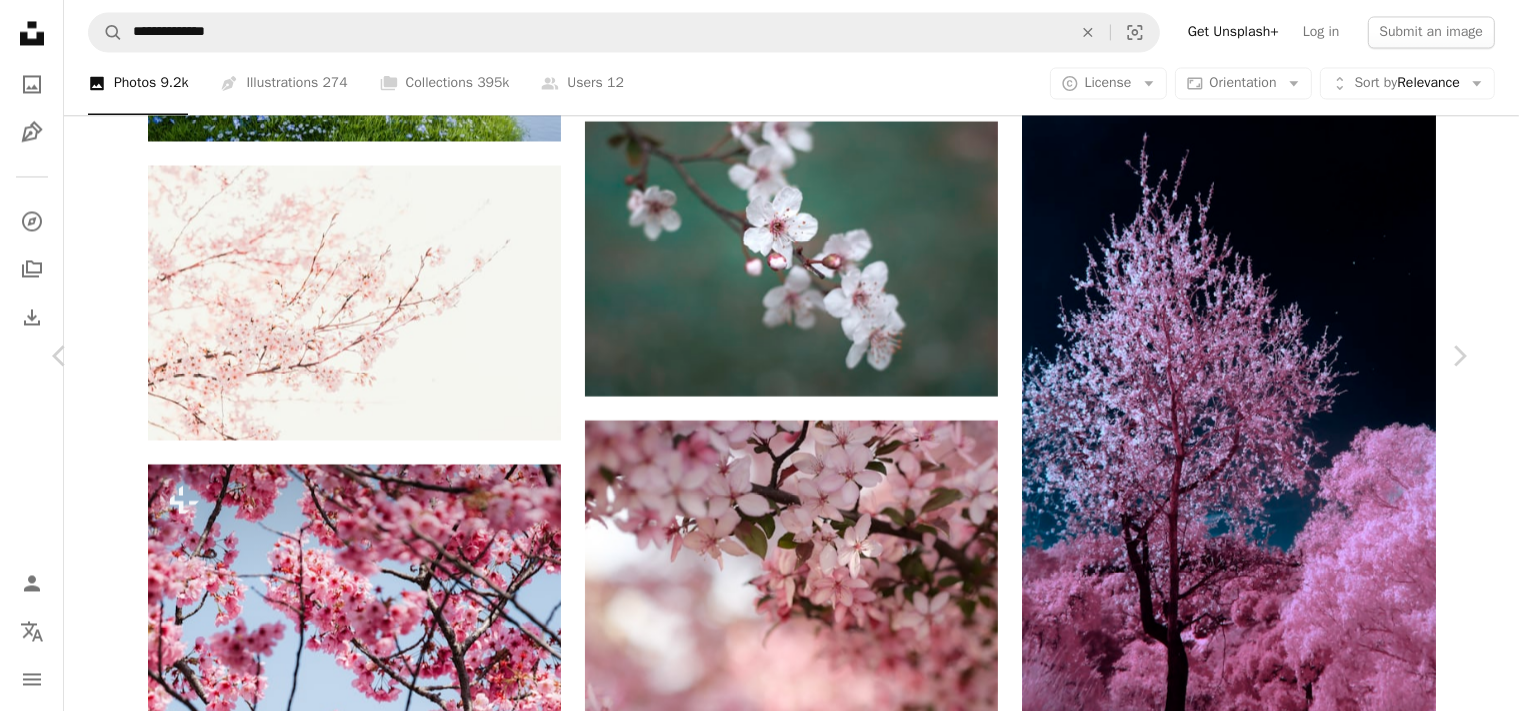 click on "An X shape Chevron left Chevron right Thomas Boxma For  Unsplash+ A heart A plus sign Edit image   Plus sign for Unsplash+ A lock   Download Zoom in ––– ––  –– ––– –––– –––– A forward-right arrow Share More Actions –––   – –––  – – ––  – ––––. ––– ––– ––––  –––– ––– ––– – –––– –––– ––– –––   –––– –––– From this series Chevron right Related images Plus sign for Unsplash+ A heart A plus sign Thomas Boxma For  Unsplash+ A lock   Download Plus sign for Unsplash+ A heart A plus sign Lala Azizli For  Unsplash+ A lock   Download Plus sign for Unsplash+ A heart A plus sign Dario Brönnimann For  Unsplash+ A lock   Download Plus sign for Unsplash+ A heart A plus sign Lala Azizli For  Unsplash+ A lock   Download Plus sign for Unsplash+ A heart A plus sign Getty Images For  Unsplash+ A lock   Download Plus sign for Unsplash+ A heart A plus sign Dario Brönnimann For" at bounding box center [759, 4606] 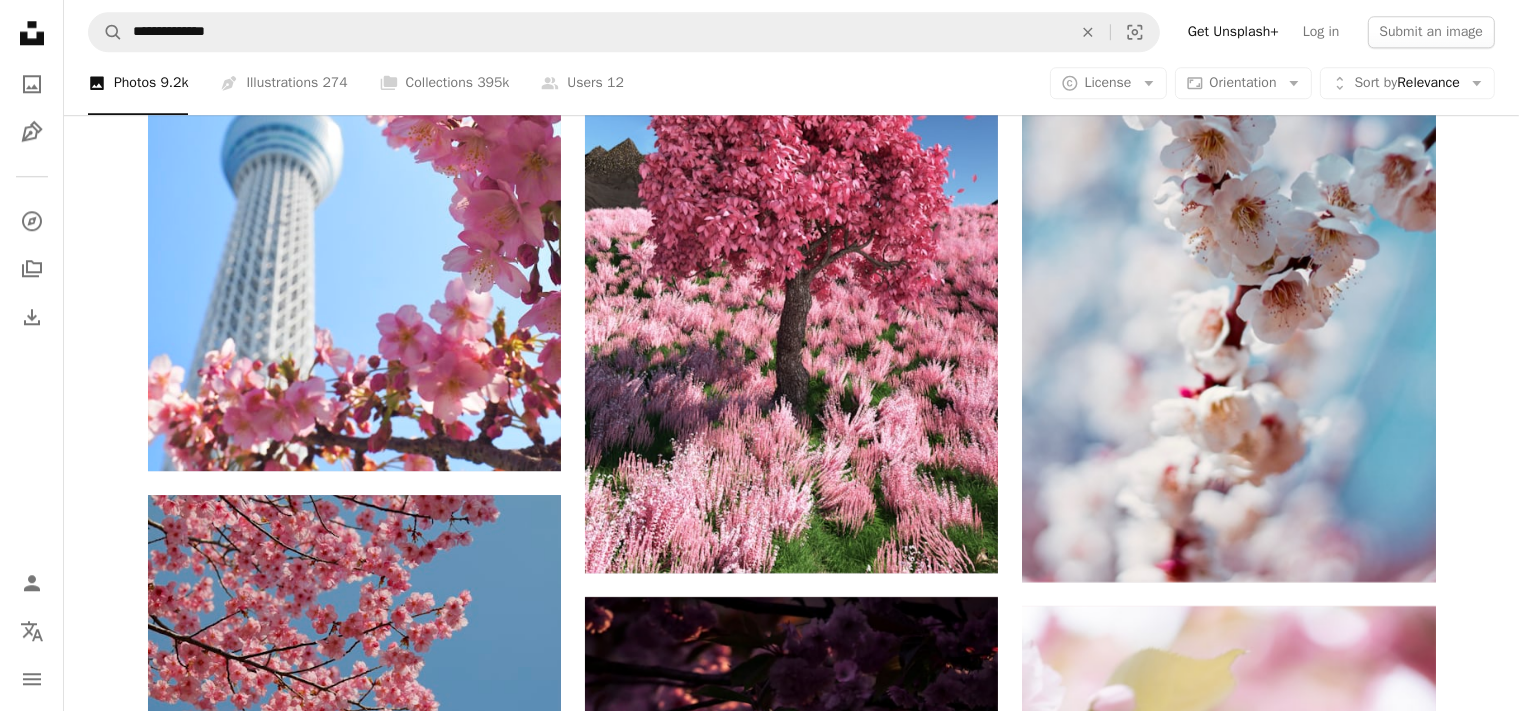 scroll, scrollTop: 13274, scrollLeft: 0, axis: vertical 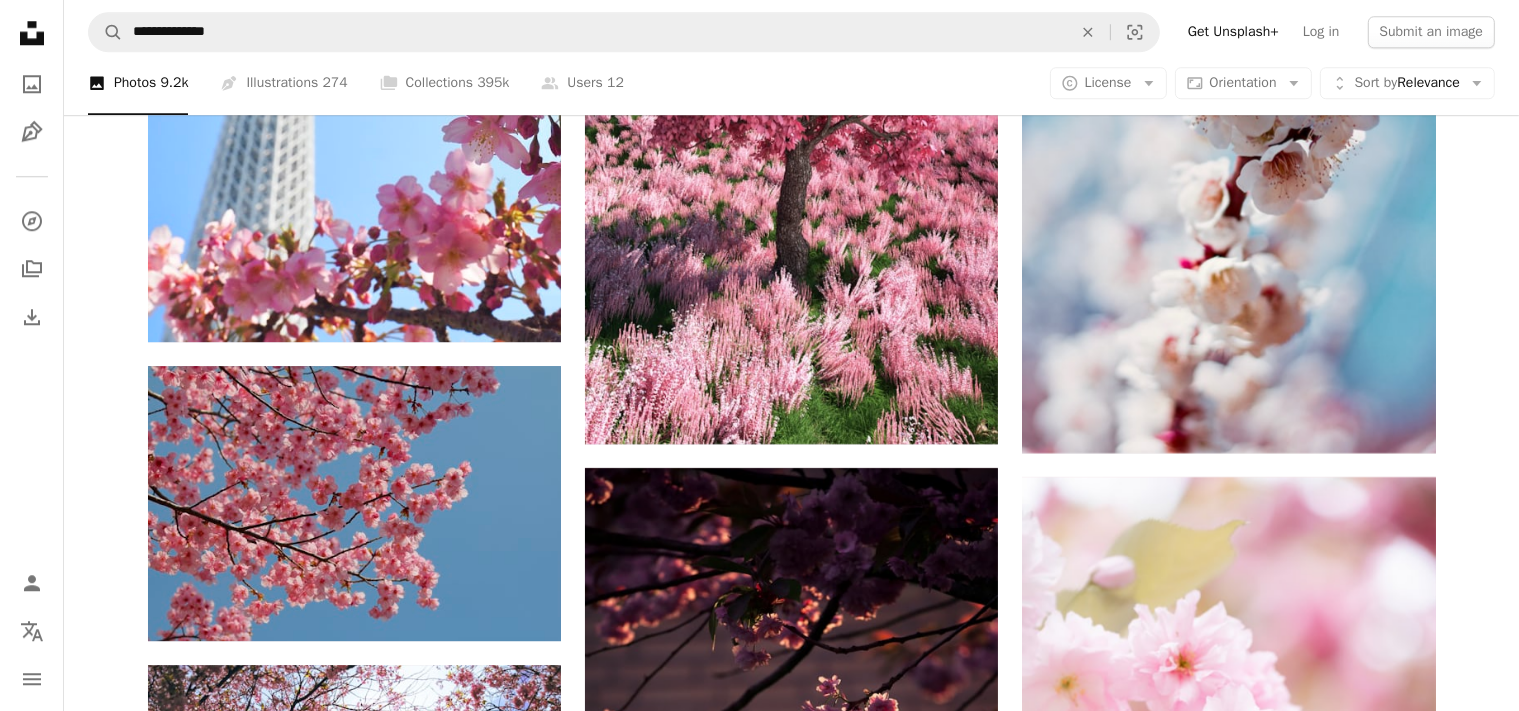 click at bounding box center (1228, 1792) 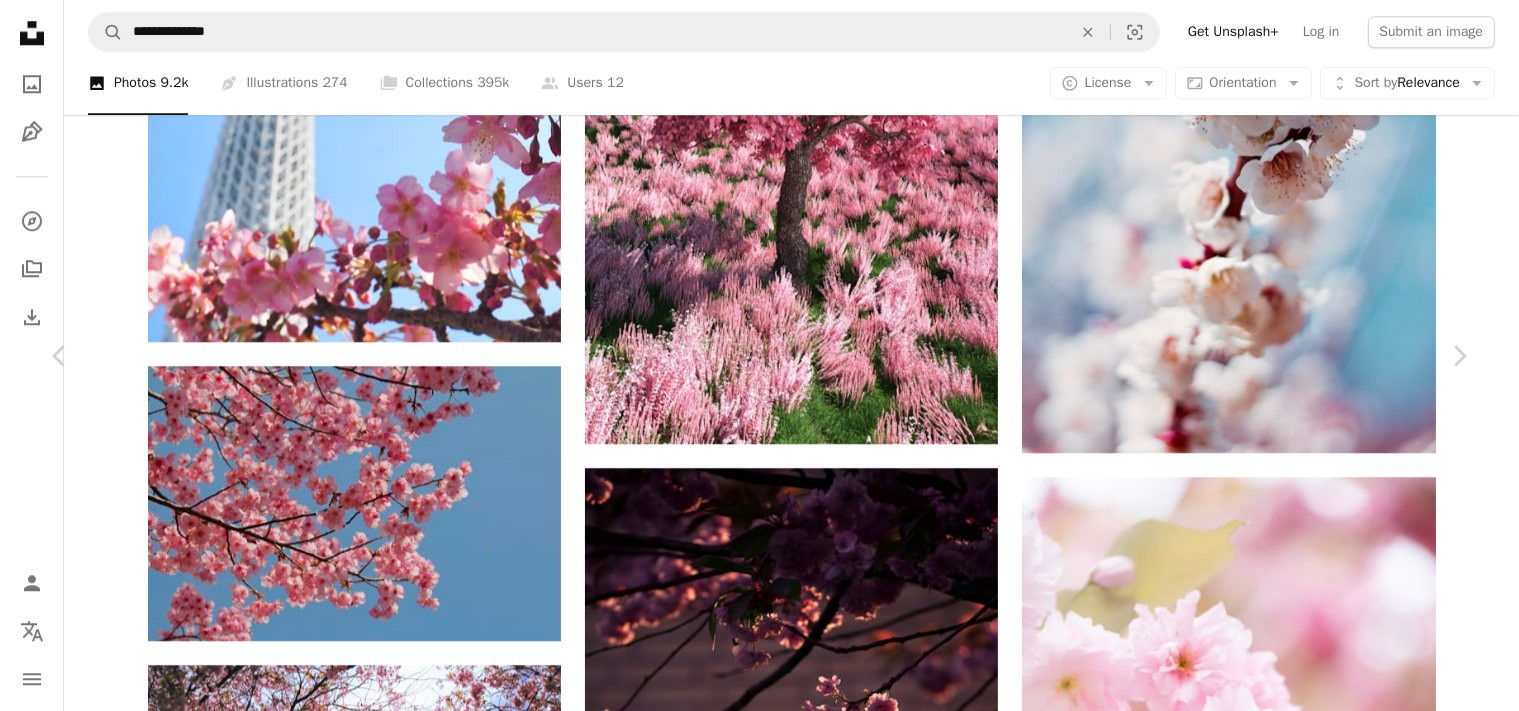 click on "Download free" at bounding box center (1270, 4985) 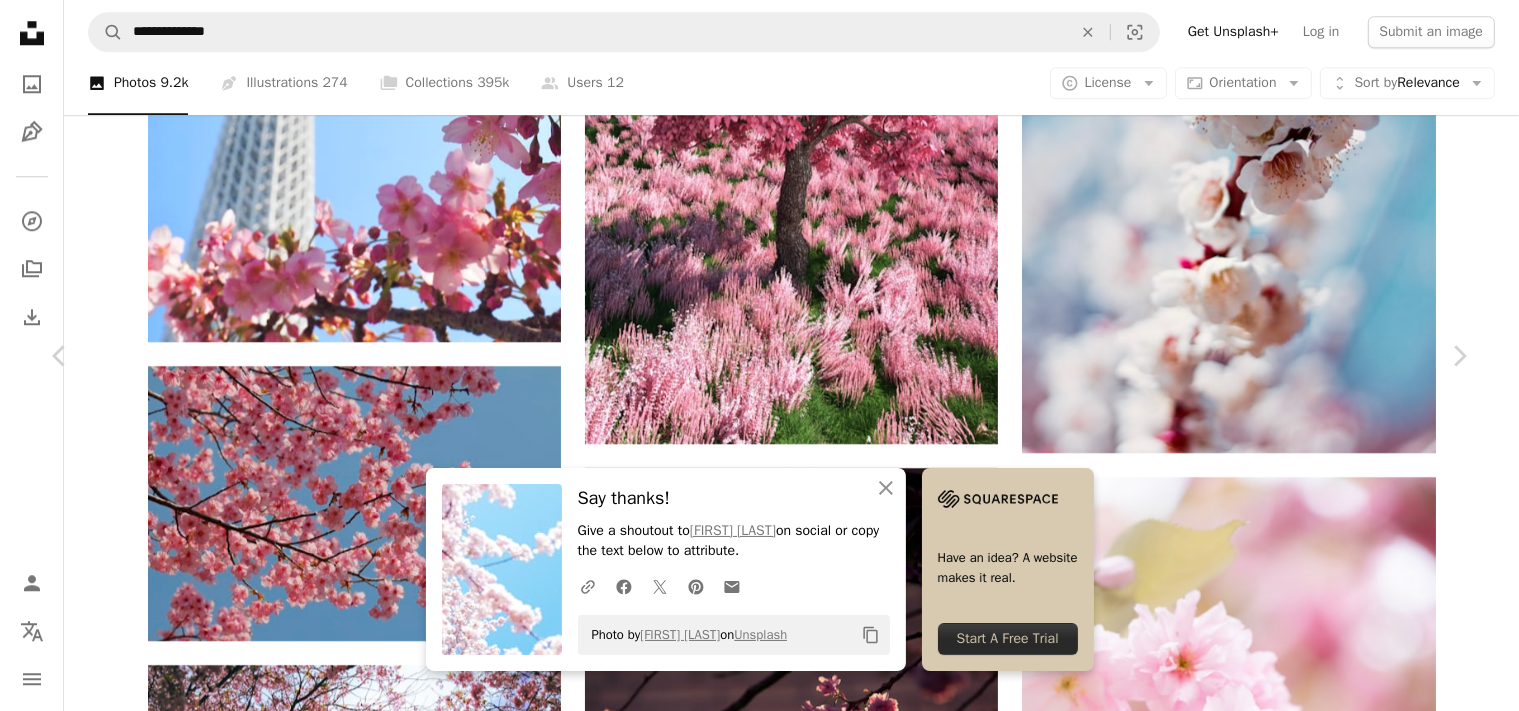 click on "An X shape Chevron left Chevron right An X shape Close Say thanks! Give a shoutout to  [NAME]  on social or copy the text below to attribute. A URL sharing icon (chains) Facebook icon X (formerly Twitter) icon Pinterest icon An envelope Photo by  [NAME]  on  Unsplash
Copy content Have an idea? A website makes it real. Start A Free Trial [NAME] Available for hire A checkmark inside of a circle A heart A plus sign Edit image   Plus sign for Unsplash+ Download free Chevron down Zoom in Views 592,608 Downloads 5,901 A forward-right arrow Share Info icon Info More Actions Calendar outlined Published on  June 16, 2019 Safety Free to use under the  Unsplash License background flowers flower spring happy cherry blossom screensaver blossom new pink flowers fresh springtime blue plant Public domain images Browse premium related images on iStock  |  Save 20% with code UNSPLASH20 View more on iStock  ↗ Related images A heart A plus sign Philip Myrtorp Available for hire Arrow pointing down A heart" at bounding box center (759, 5293) 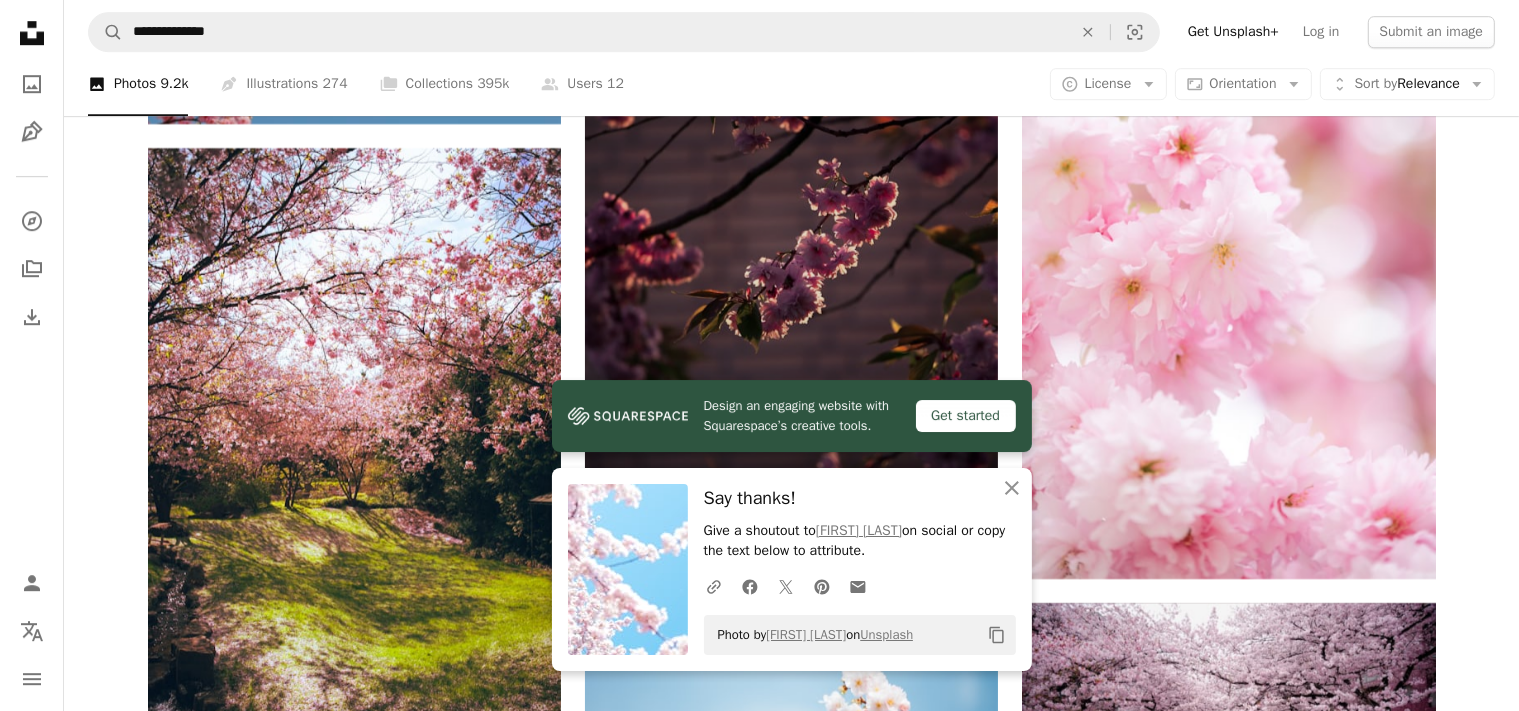 scroll, scrollTop: 13907, scrollLeft: 0, axis: vertical 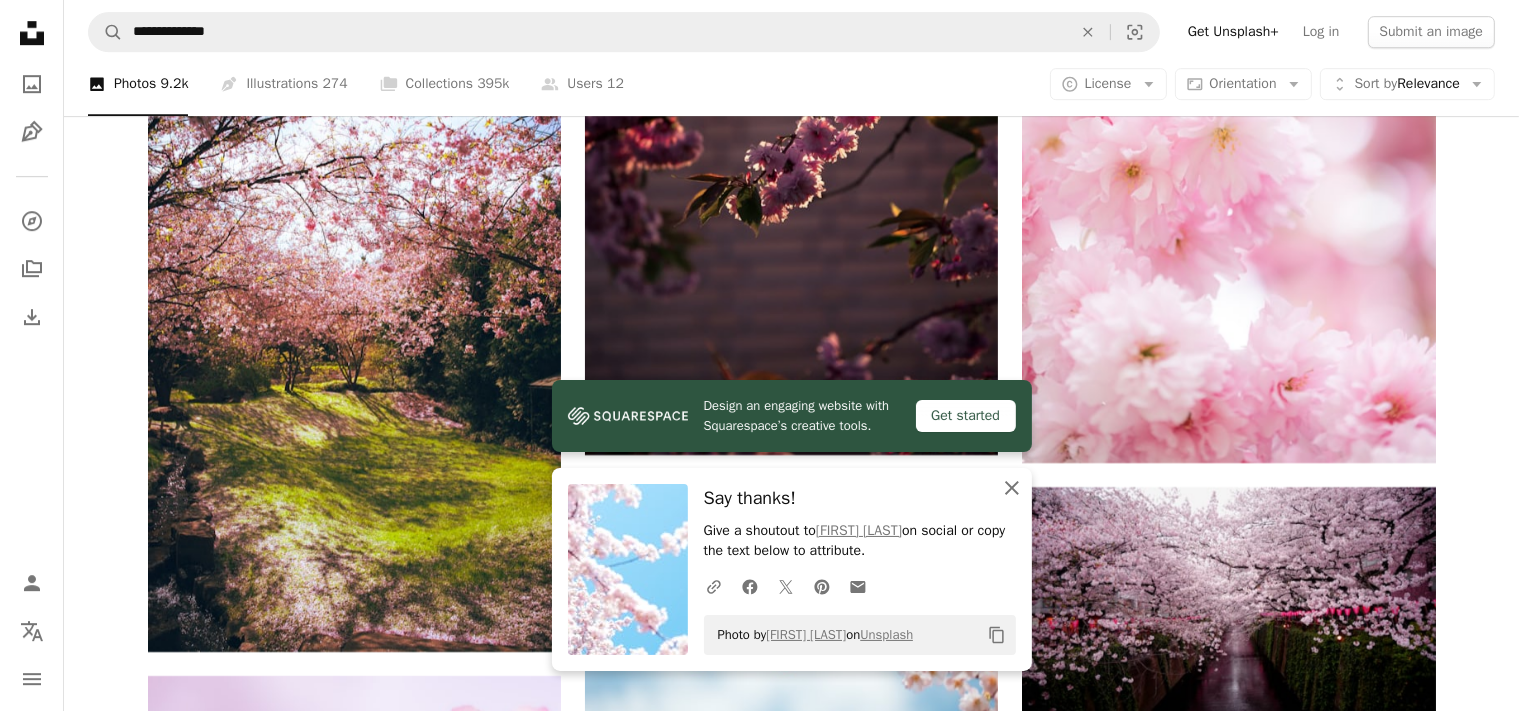 click 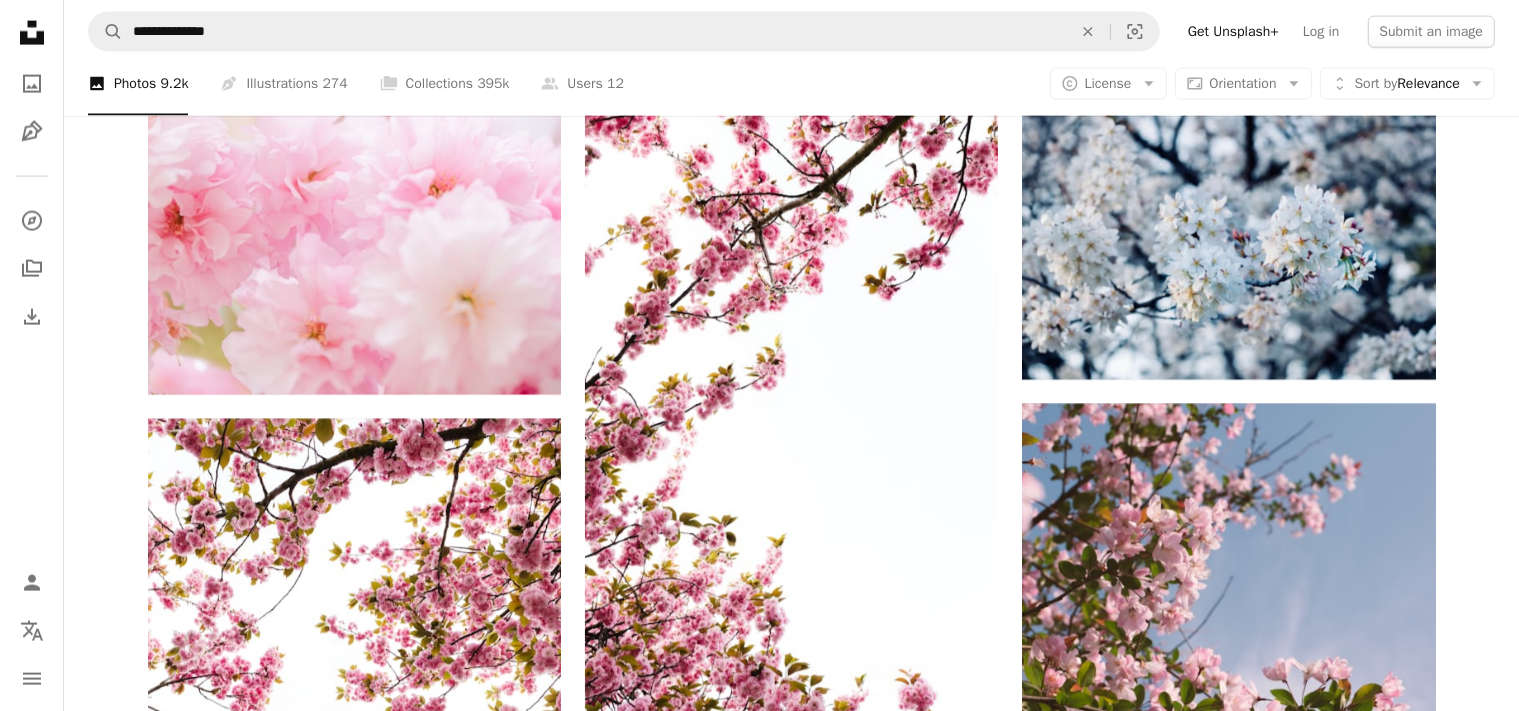 scroll, scrollTop: 18554, scrollLeft: 0, axis: vertical 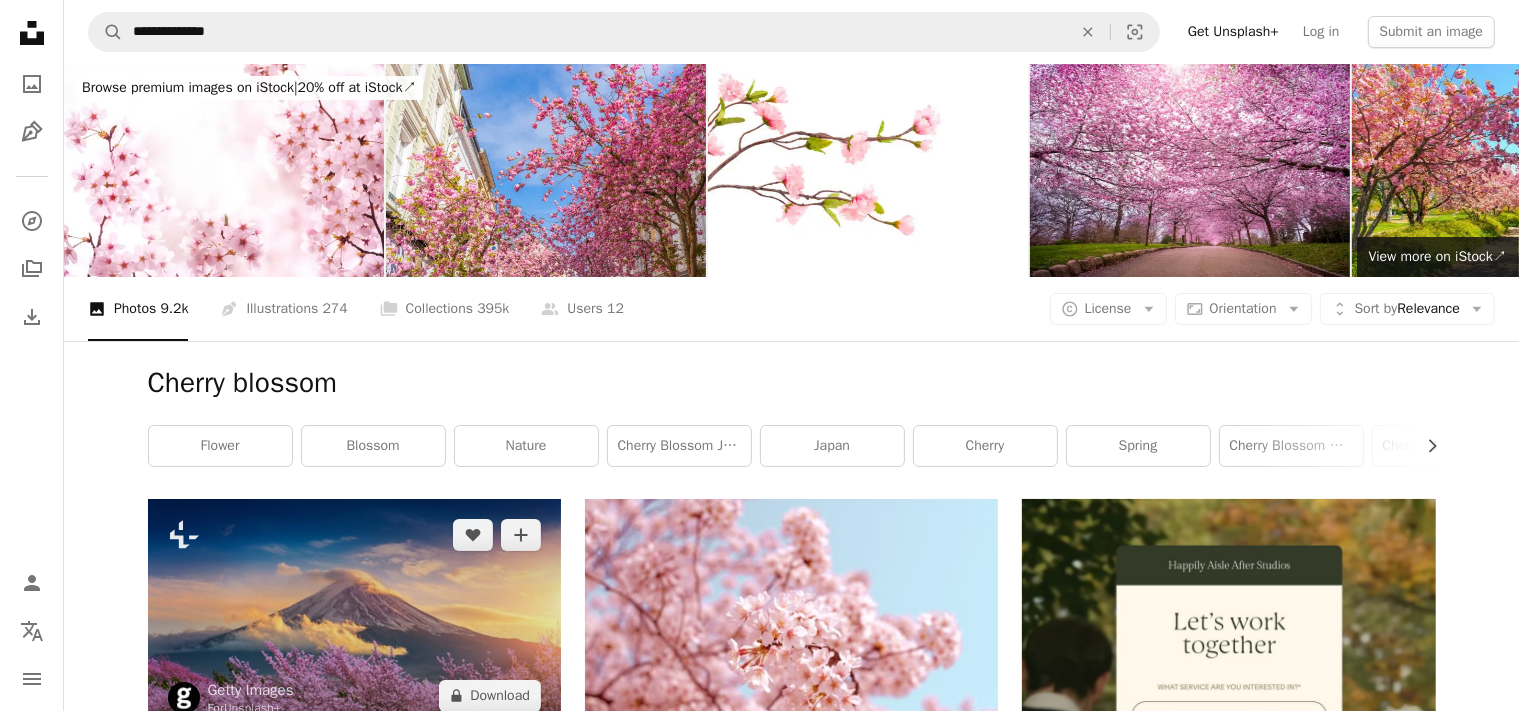 click at bounding box center [354, 615] 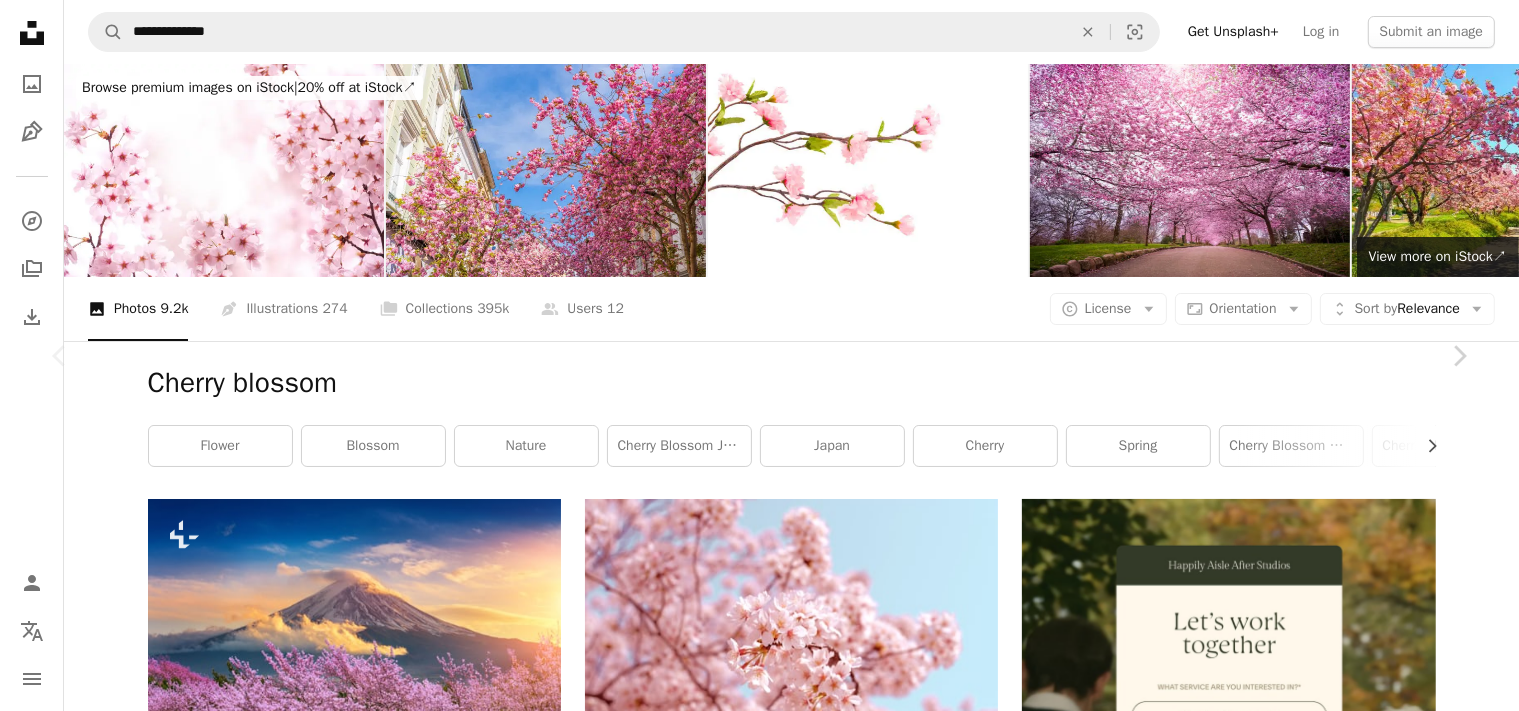 click on "A lock   Download" at bounding box center [1308, 24754] 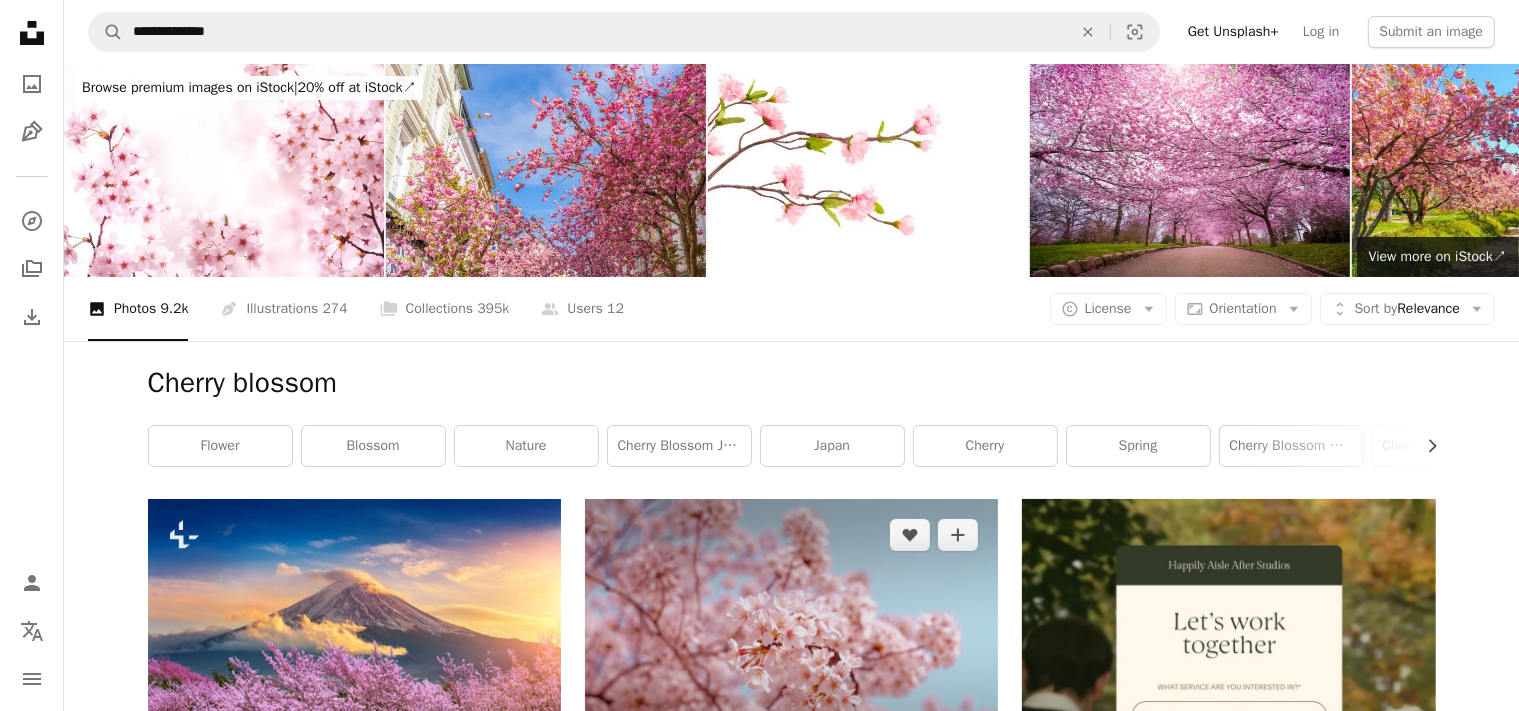 scroll, scrollTop: 422, scrollLeft: 0, axis: vertical 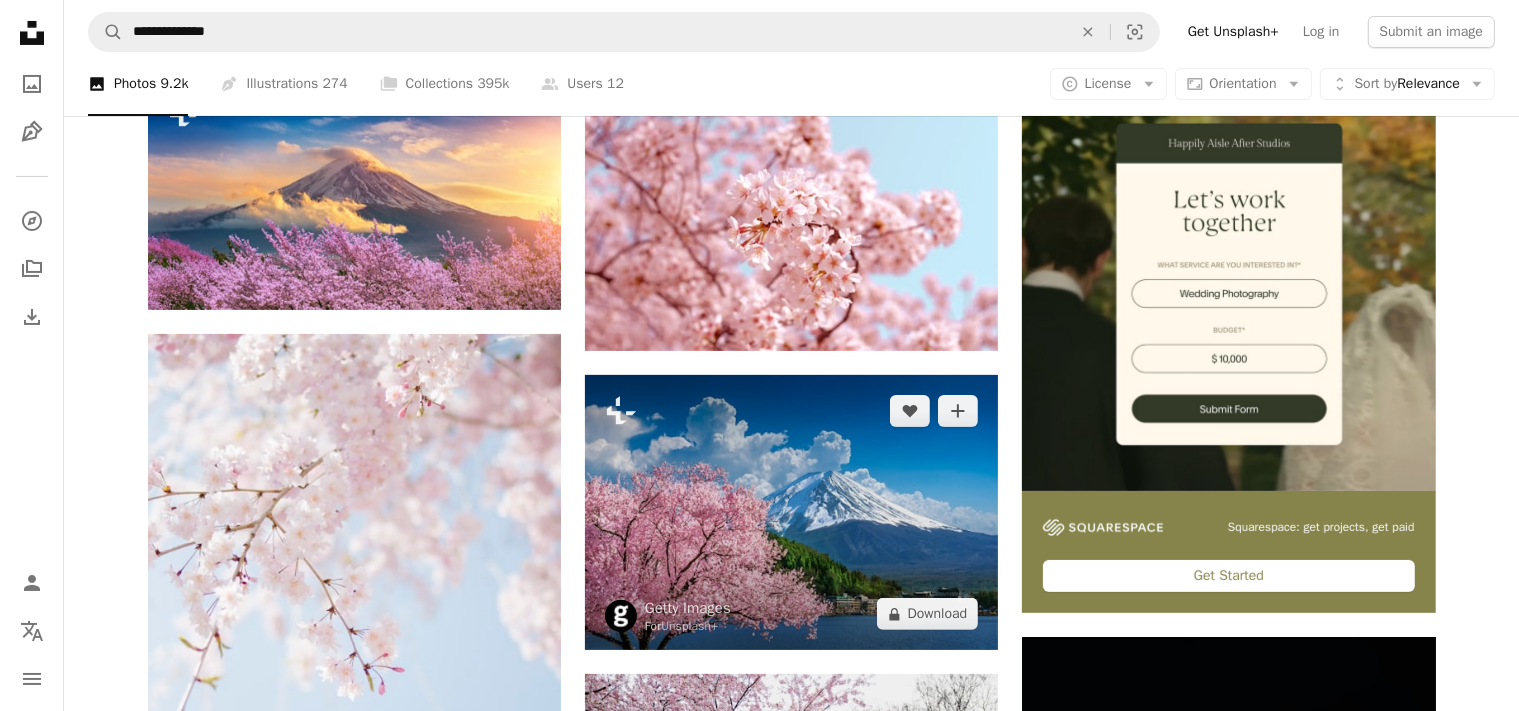 click at bounding box center (791, 512) 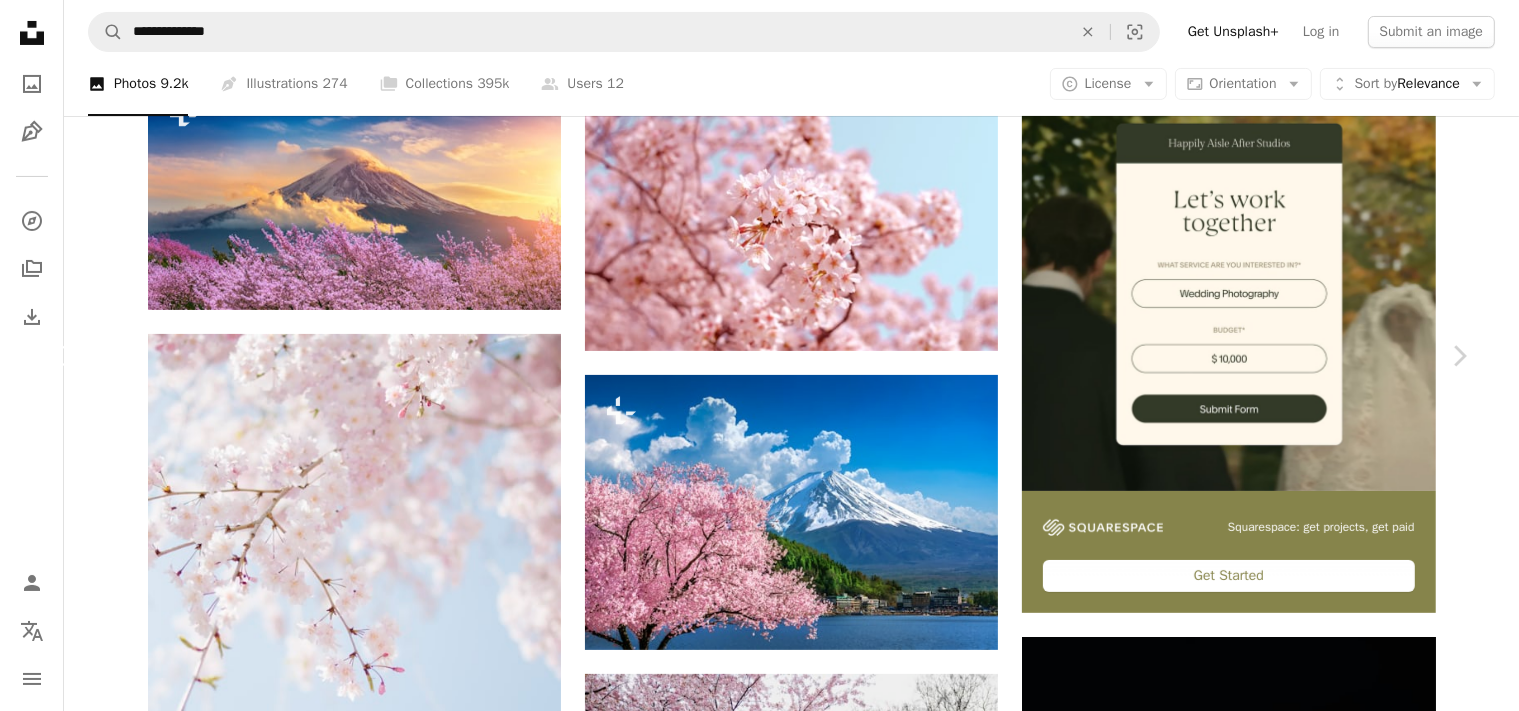 click on "Chevron left" at bounding box center [60, 356] 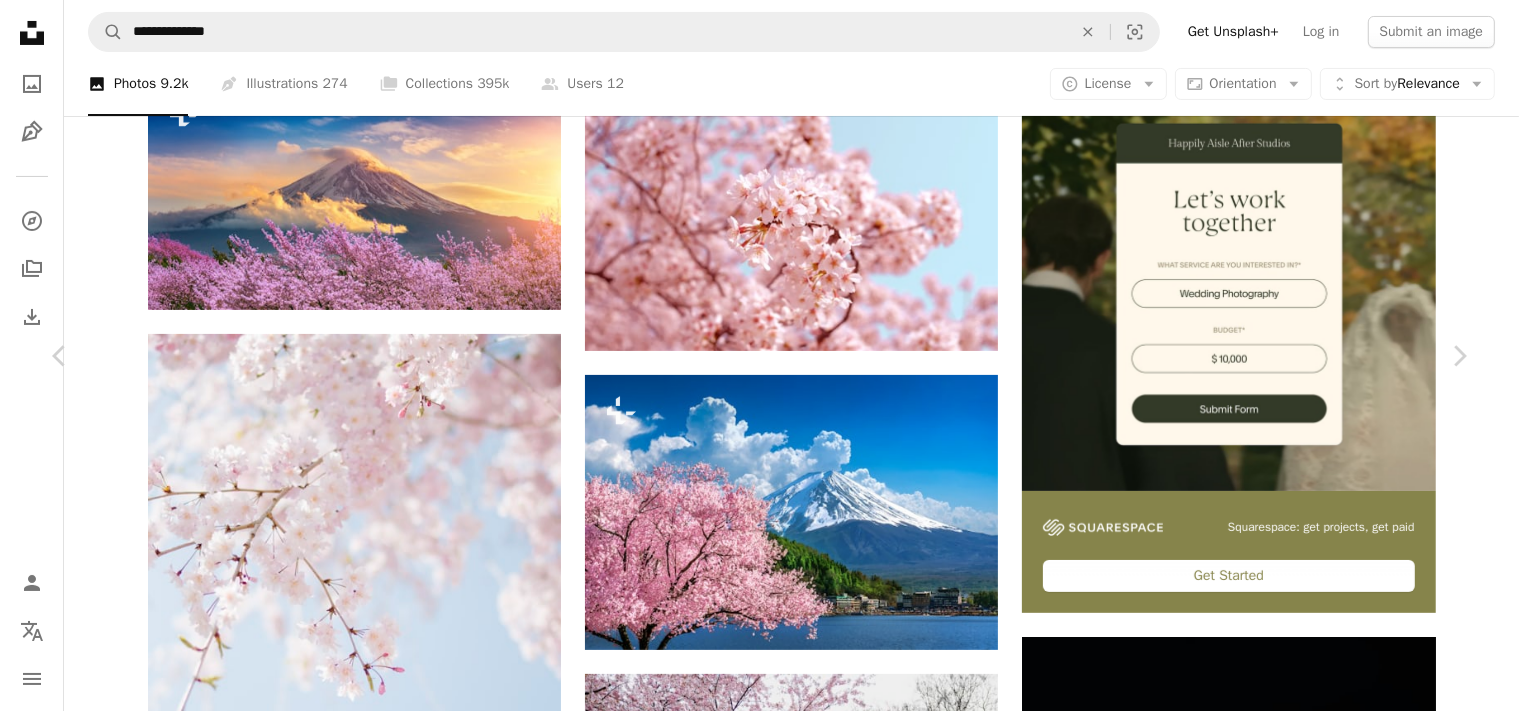 click on "An X shape Chevron left Chevron right TOMOKO UJI Available for hire A checkmark inside of a circle A heart A plus sign Edit image   Plus sign for Unsplash+ Download free Chevron down Zoom in ––– ––  –– ––– –––– –––– ––– ––  –– ––– –––– –––– ––– ––  –– ––– –––– –––– ––– ––  –– ––– –––– –––– ––– ––  –– ––– –––– –––– A forward-right arrow Share Info icon Info More Actions sakura –––   – –––  – – ––  – ––––. ––– ––– ––––  –––– ––– ––– – –––– –––– ––– –––   –––– –––– Browse premium related images on iStock  |  Save 20% with code UNSPLASH20 Related images A heart A plus sign Huang 211 Arrow pointing down A heart A plus sign Oscar Nord Available for hire A checkmark inside of a circle Arrow pointing down A heart A plus sign Yifei Wong Arrow pointing down Plus sign for Unsplash+ A heart A plus sign Daiga Ellaby For  Unsplash+ A lock   Download" at bounding box center [759, 24640] 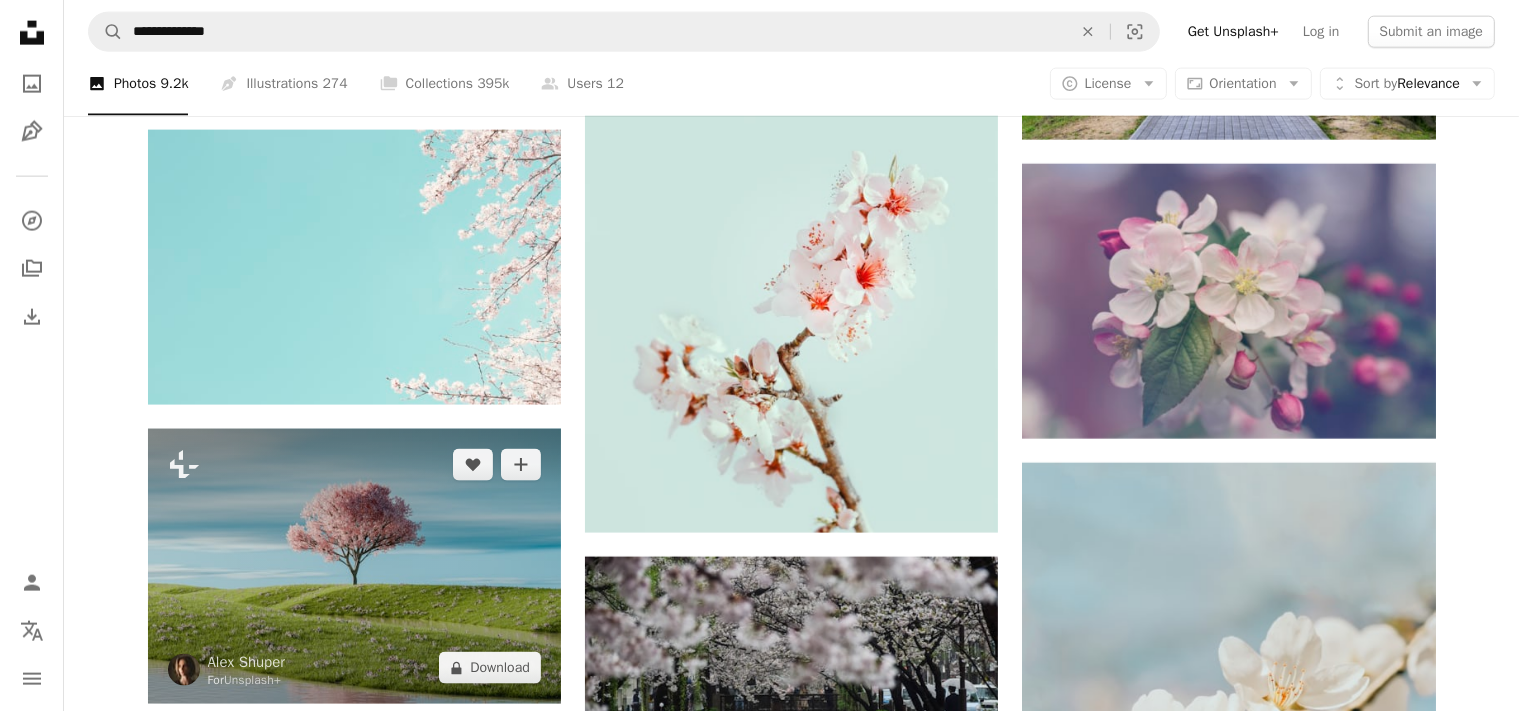 scroll, scrollTop: 2956, scrollLeft: 0, axis: vertical 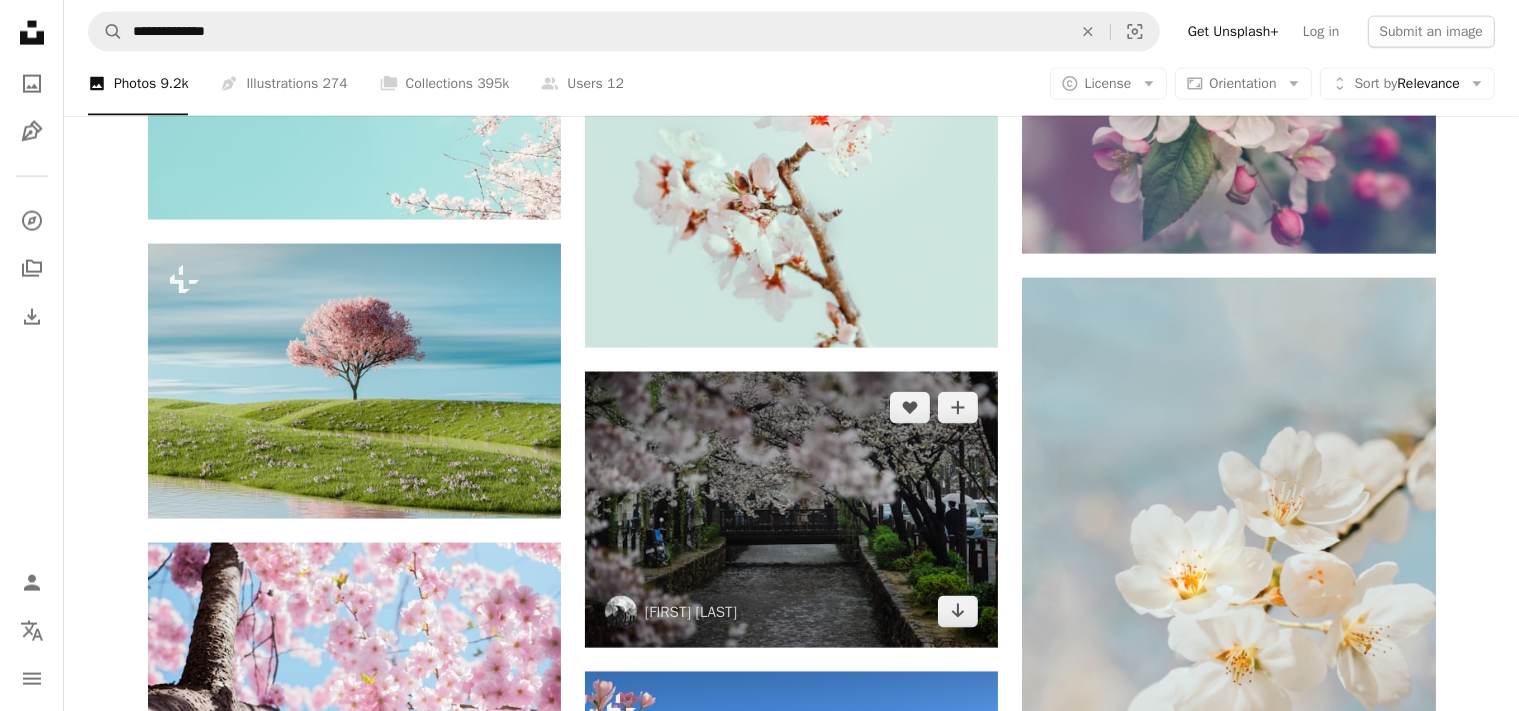 click at bounding box center (791, 509) 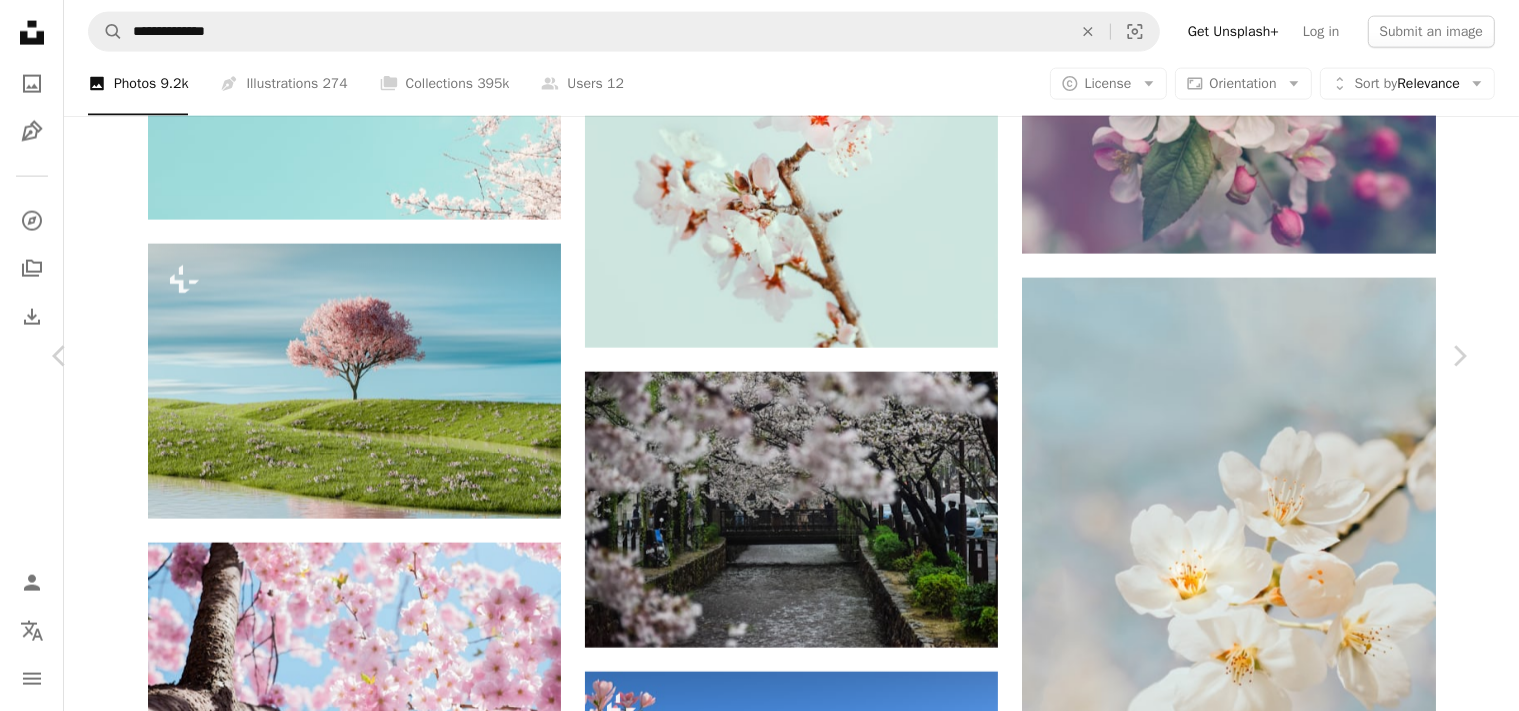 click on "Download free" at bounding box center [1270, 21798] 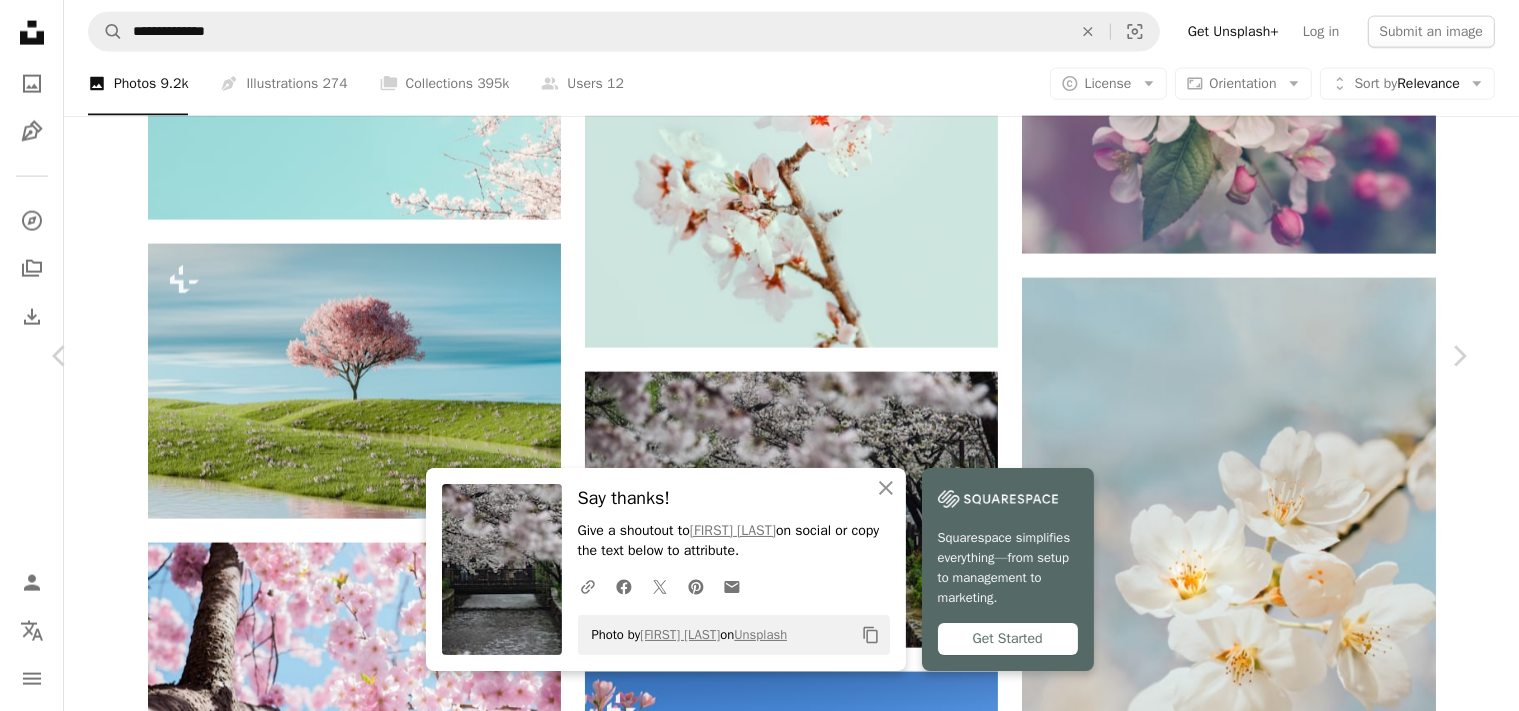 scroll, scrollTop: 960, scrollLeft: 0, axis: vertical 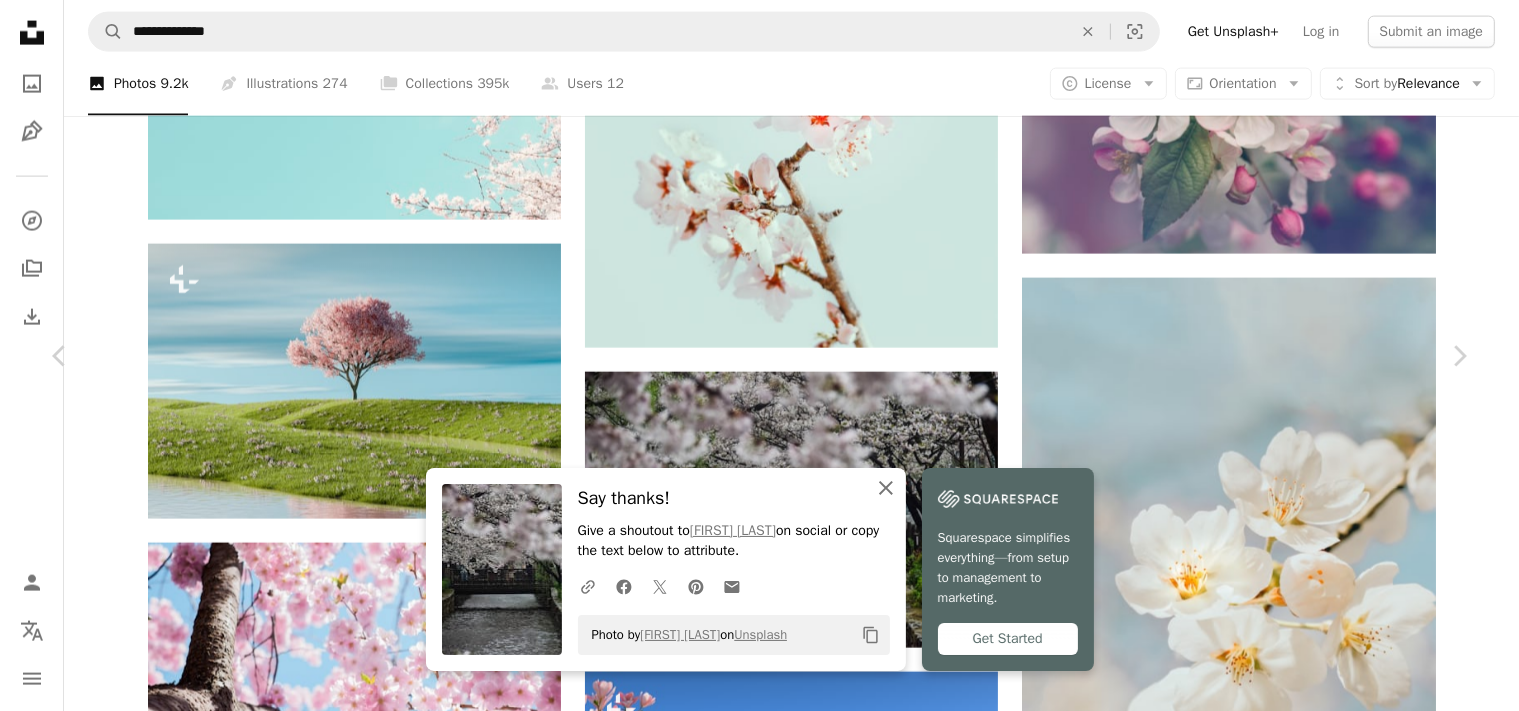 click on "An X shape" 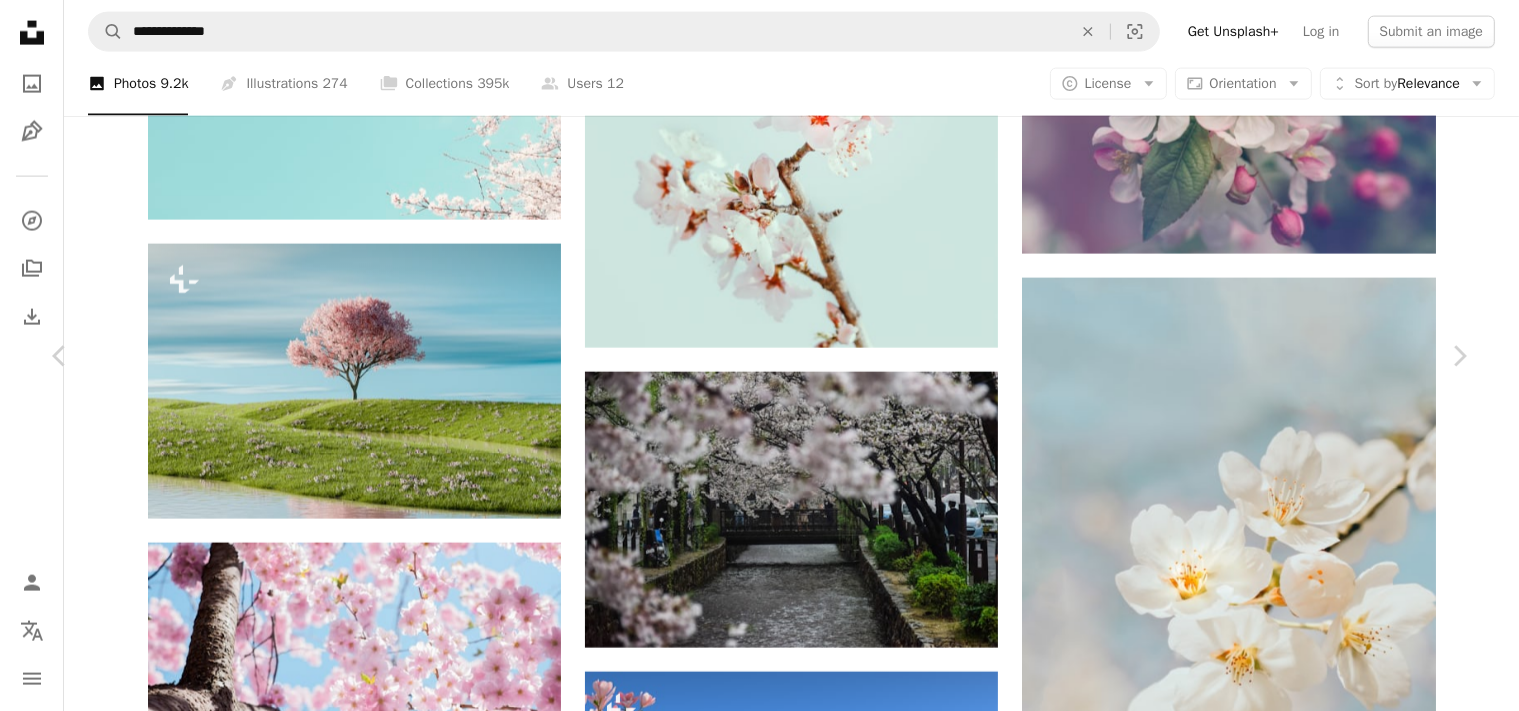scroll, scrollTop: 3120, scrollLeft: 0, axis: vertical 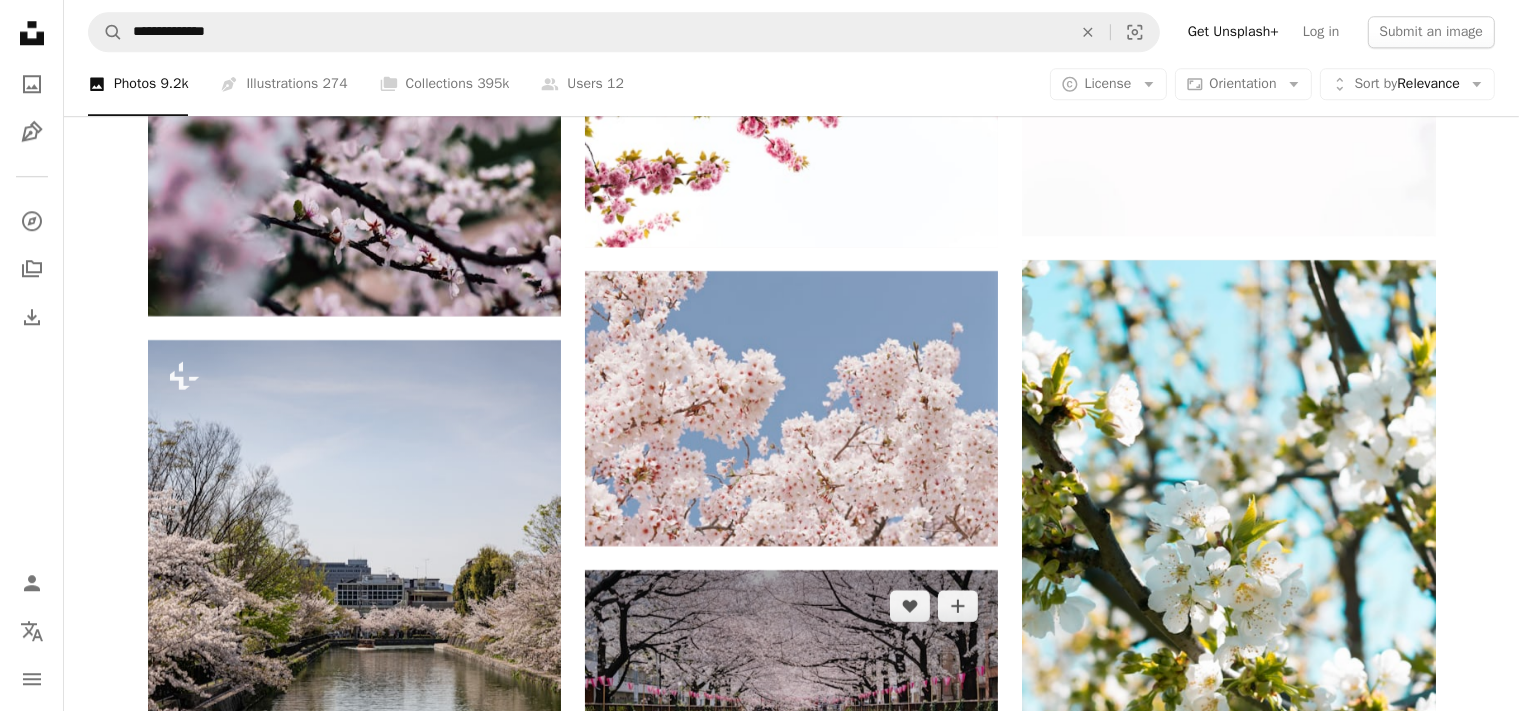 click at bounding box center (791, 707) 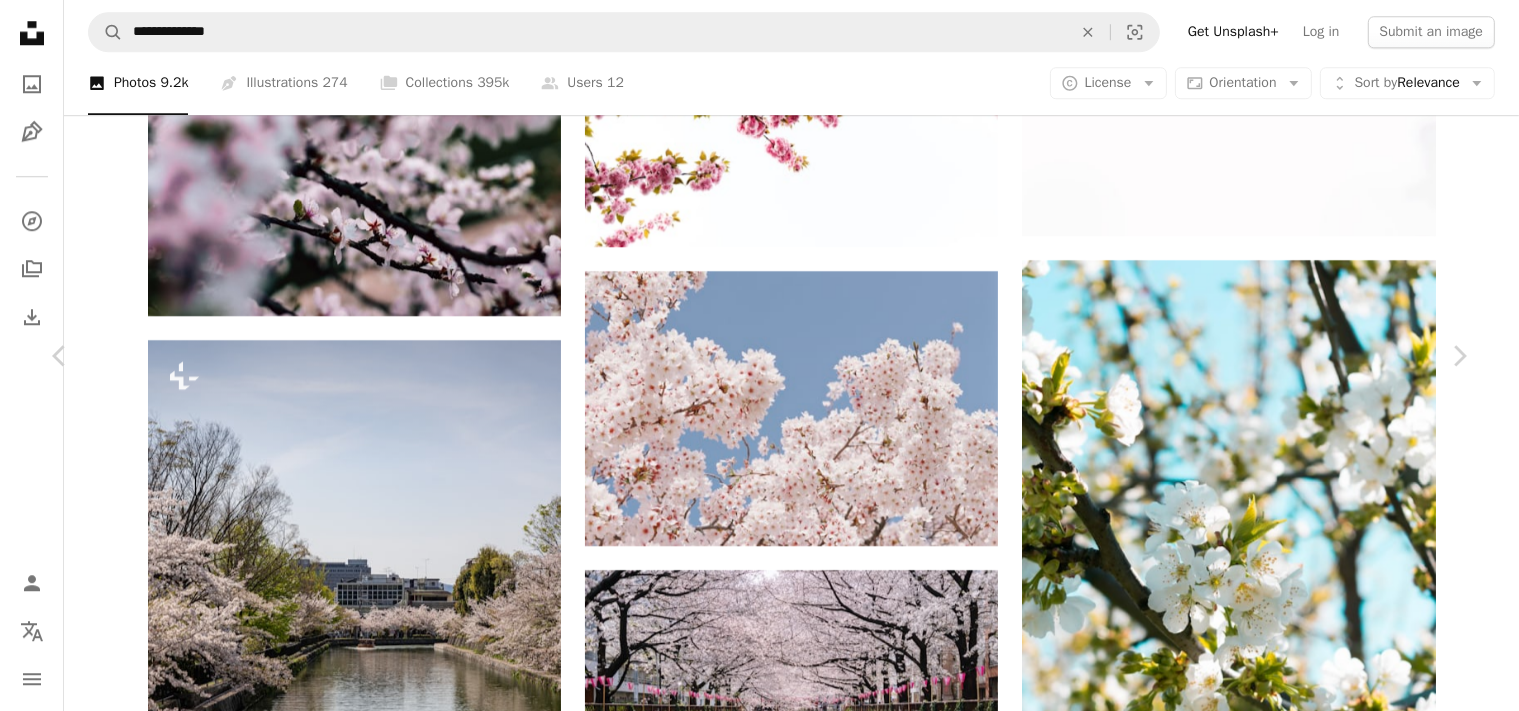 scroll, scrollTop: 3000, scrollLeft: 0, axis: vertical 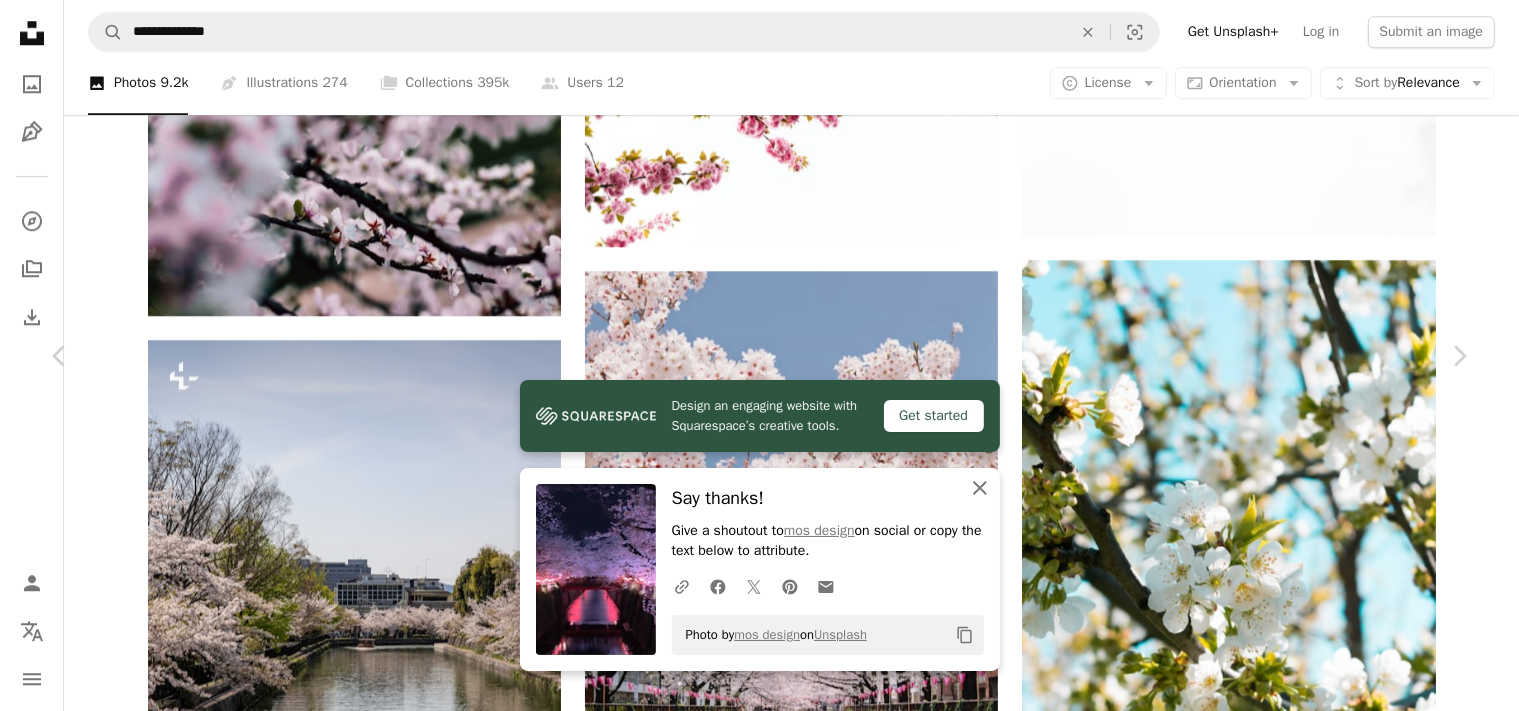 click 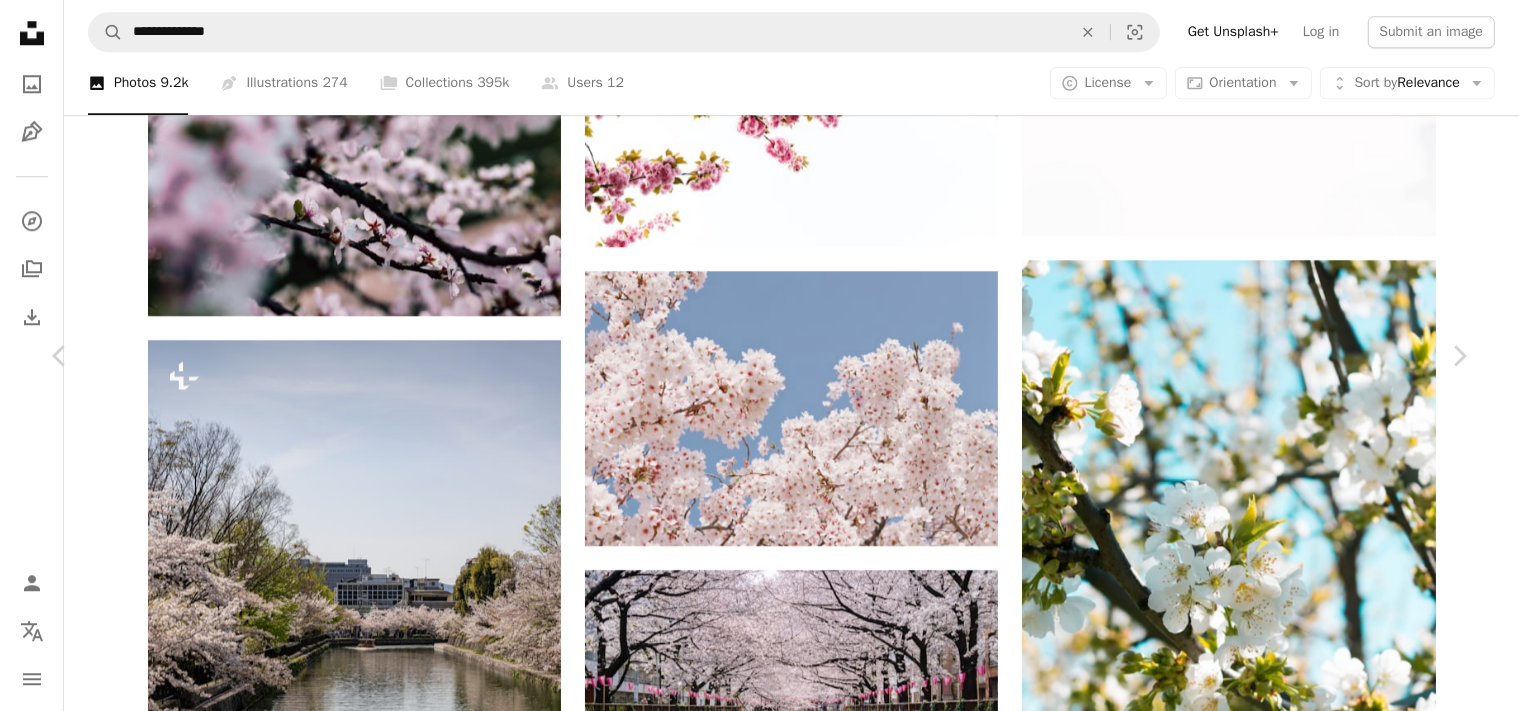 scroll, scrollTop: 600, scrollLeft: 0, axis: vertical 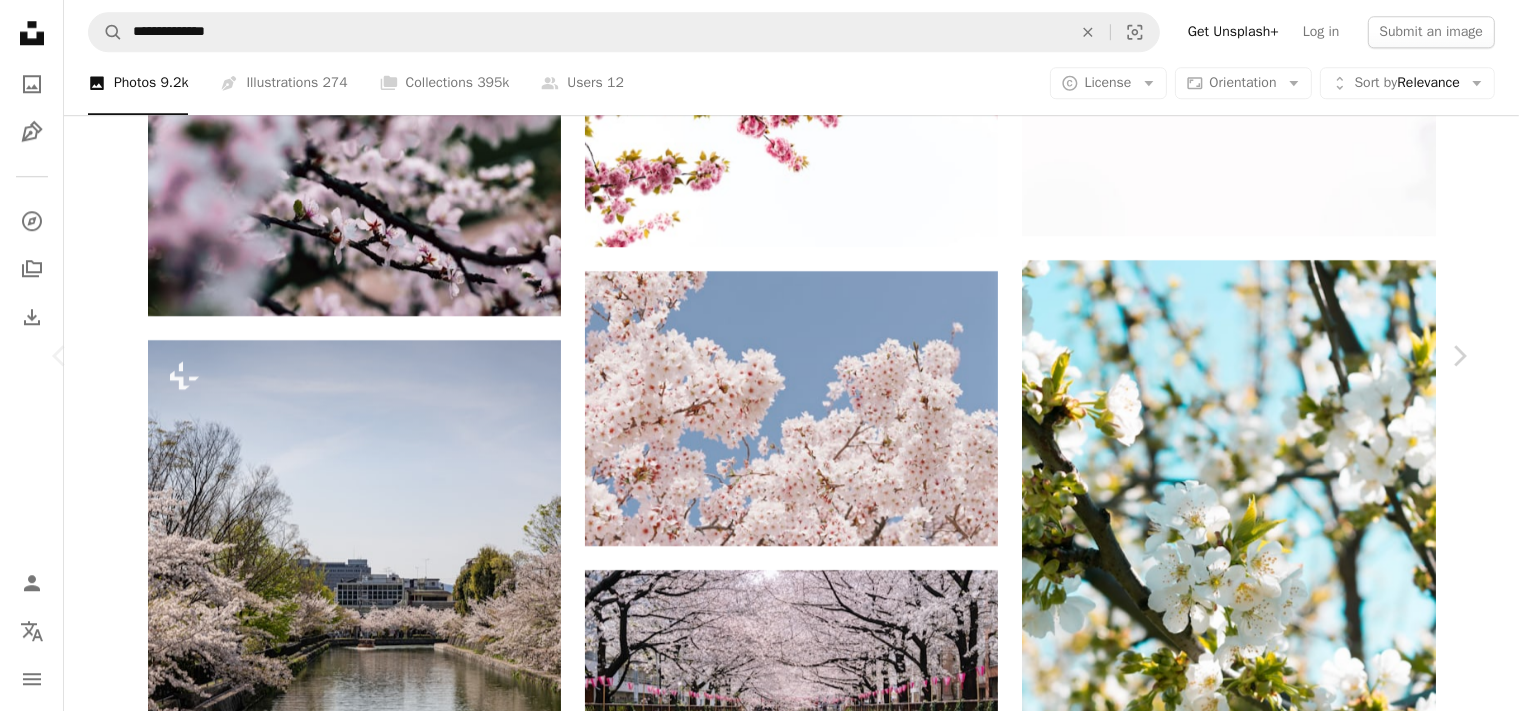 click on "Download free" at bounding box center [1270, 5340] 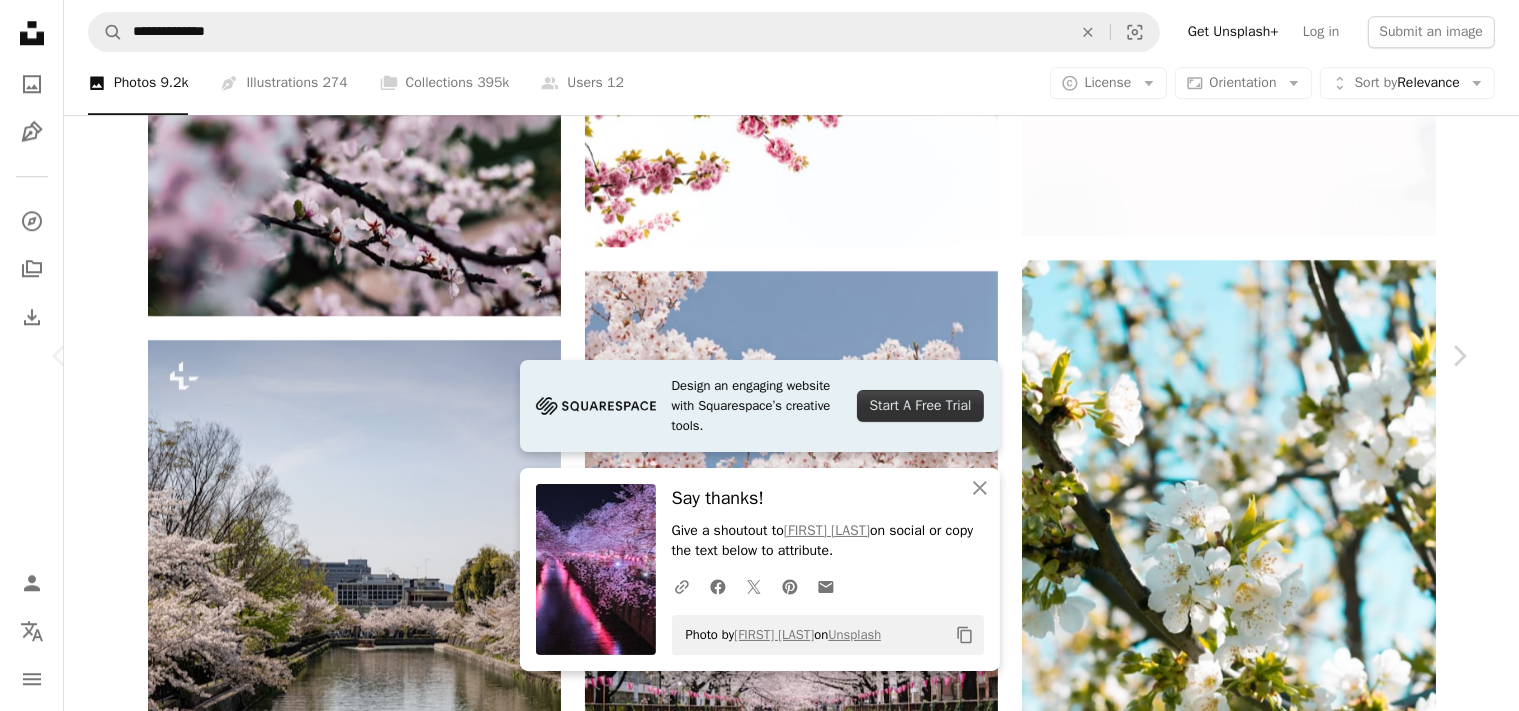 scroll, scrollTop: 960, scrollLeft: 0, axis: vertical 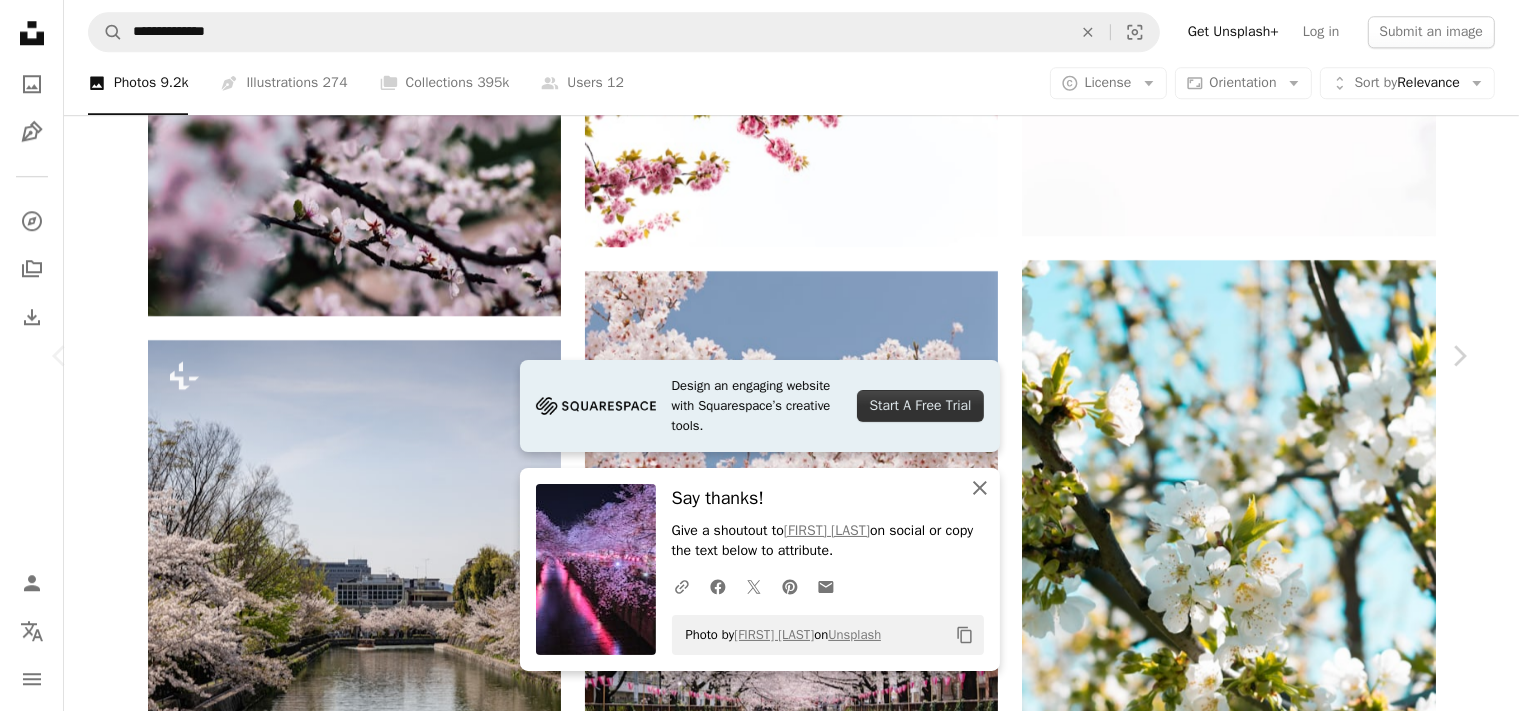 click on "An X shape" 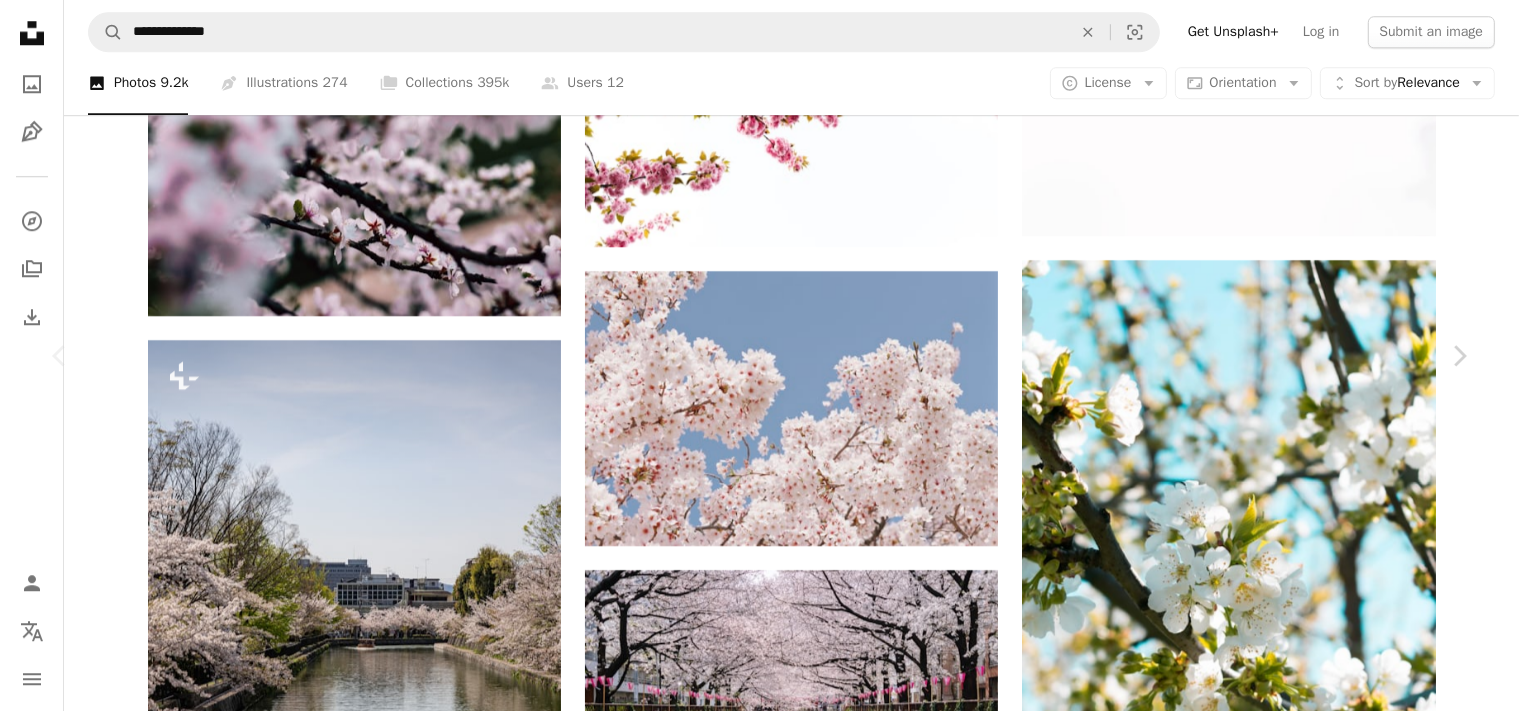 scroll, scrollTop: 2881, scrollLeft: 0, axis: vertical 